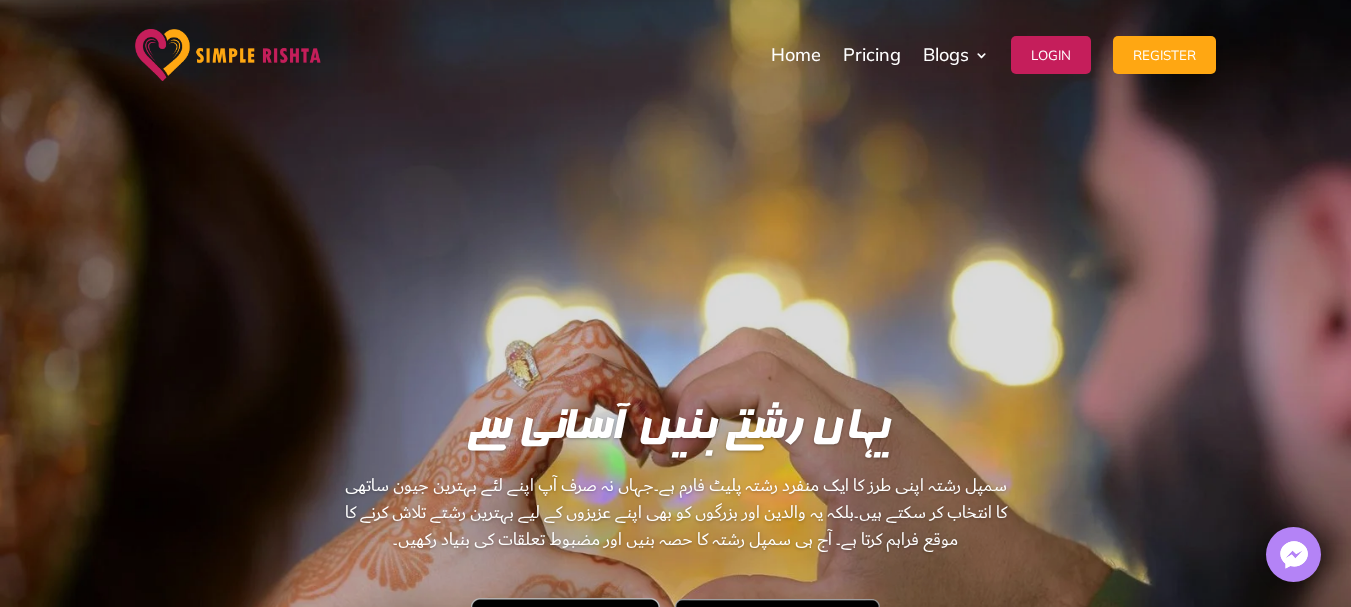 scroll, scrollTop: 0, scrollLeft: 0, axis: both 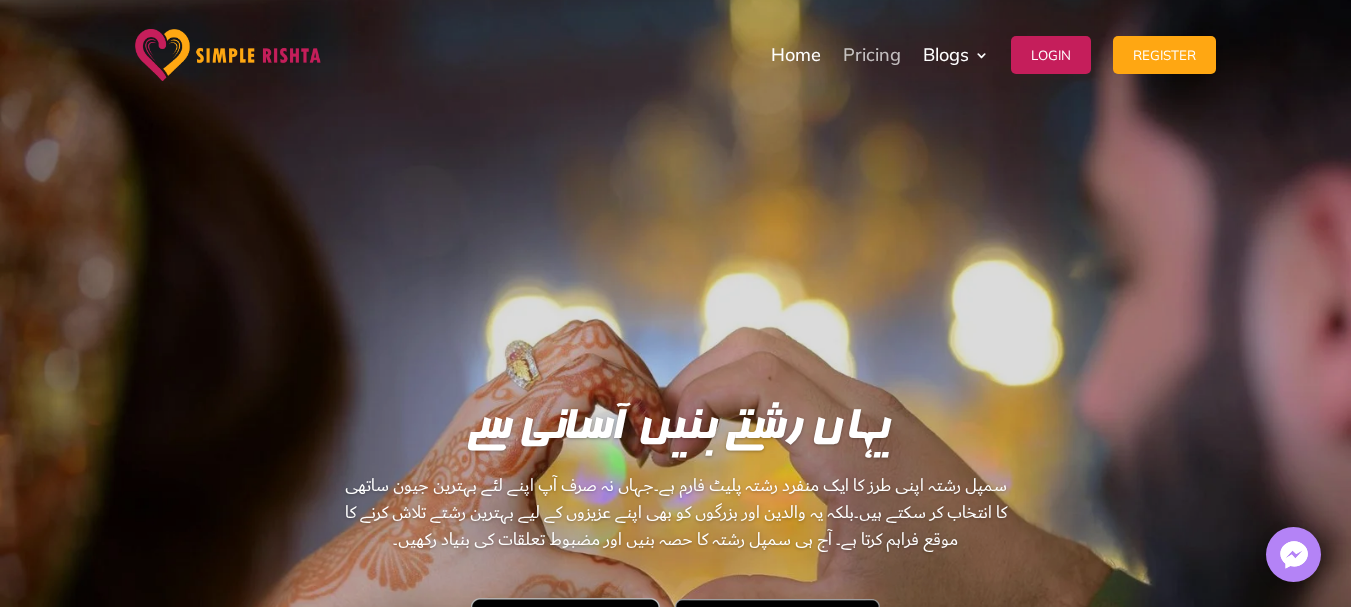 click on "Pricing" at bounding box center (872, 55) 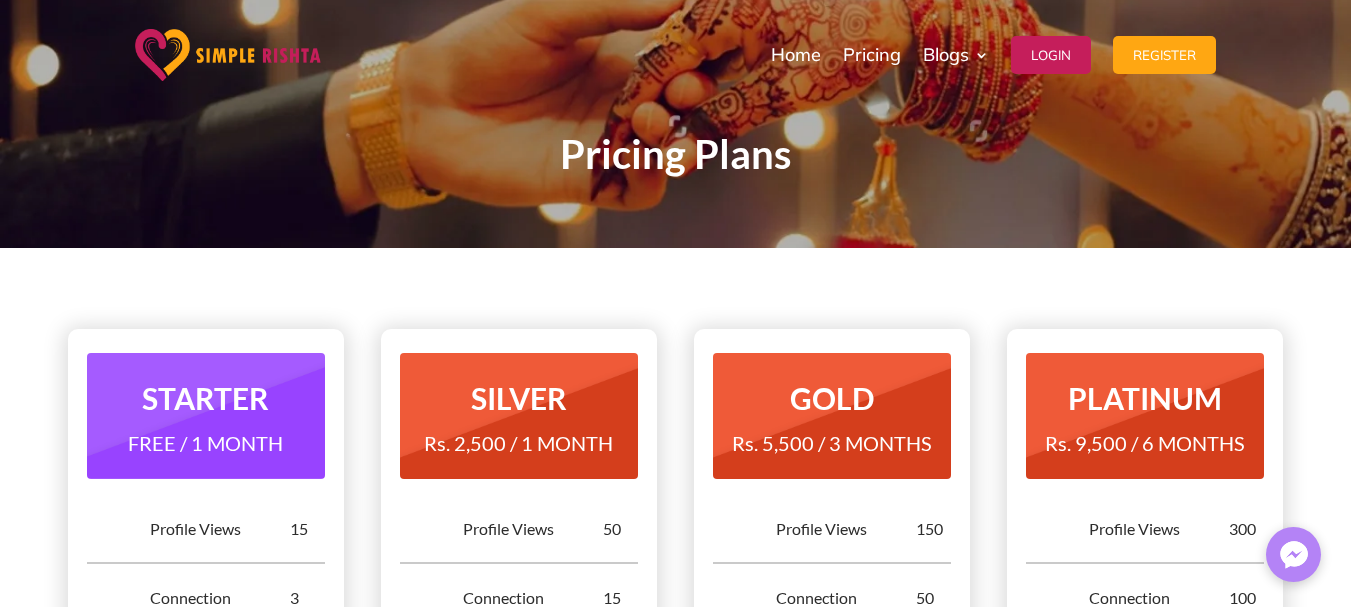 scroll, scrollTop: 0, scrollLeft: 0, axis: both 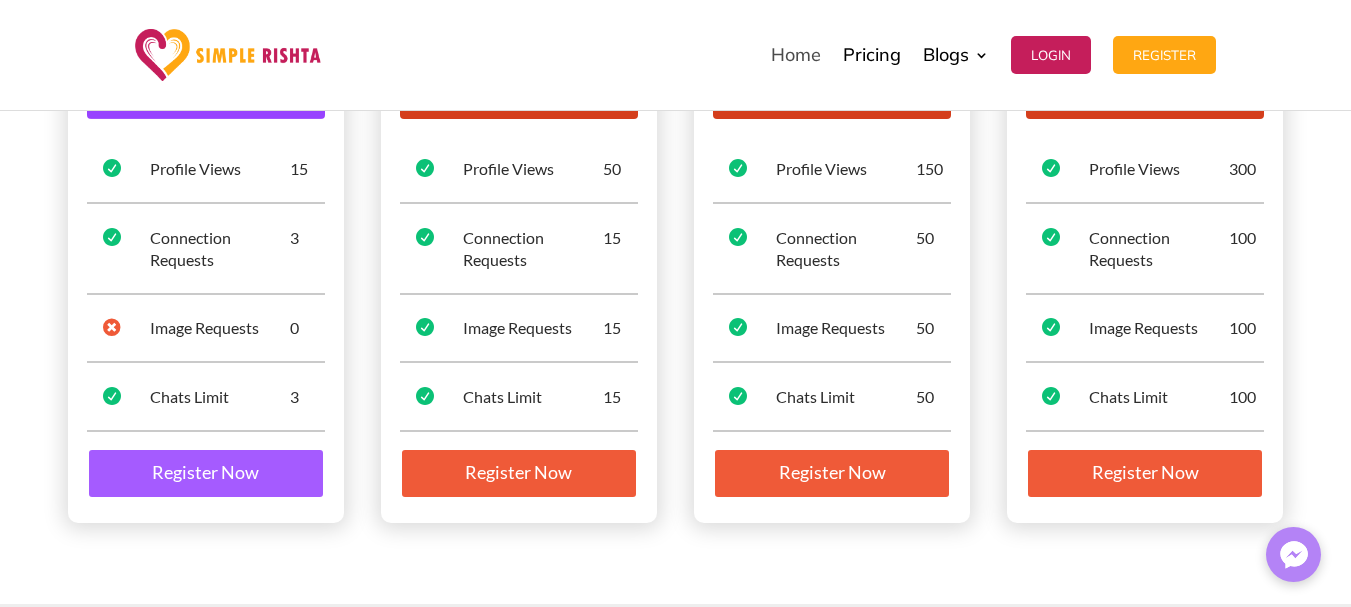 click on "Home" at bounding box center (796, 55) 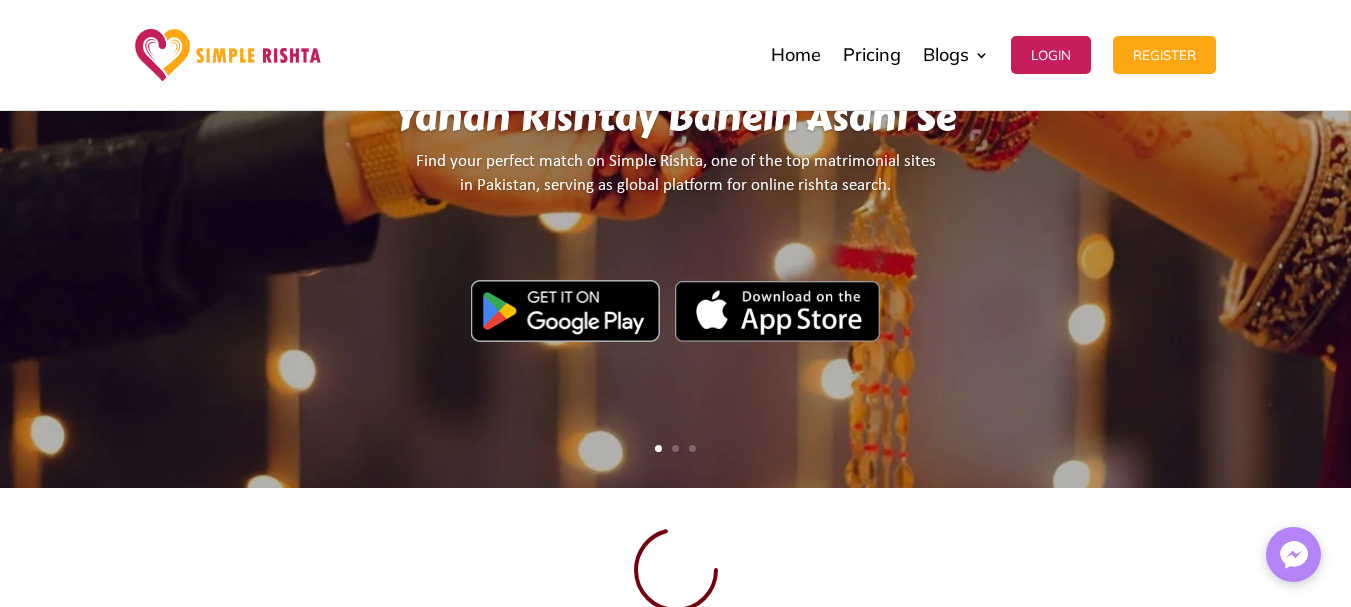 scroll, scrollTop: 347, scrollLeft: 0, axis: vertical 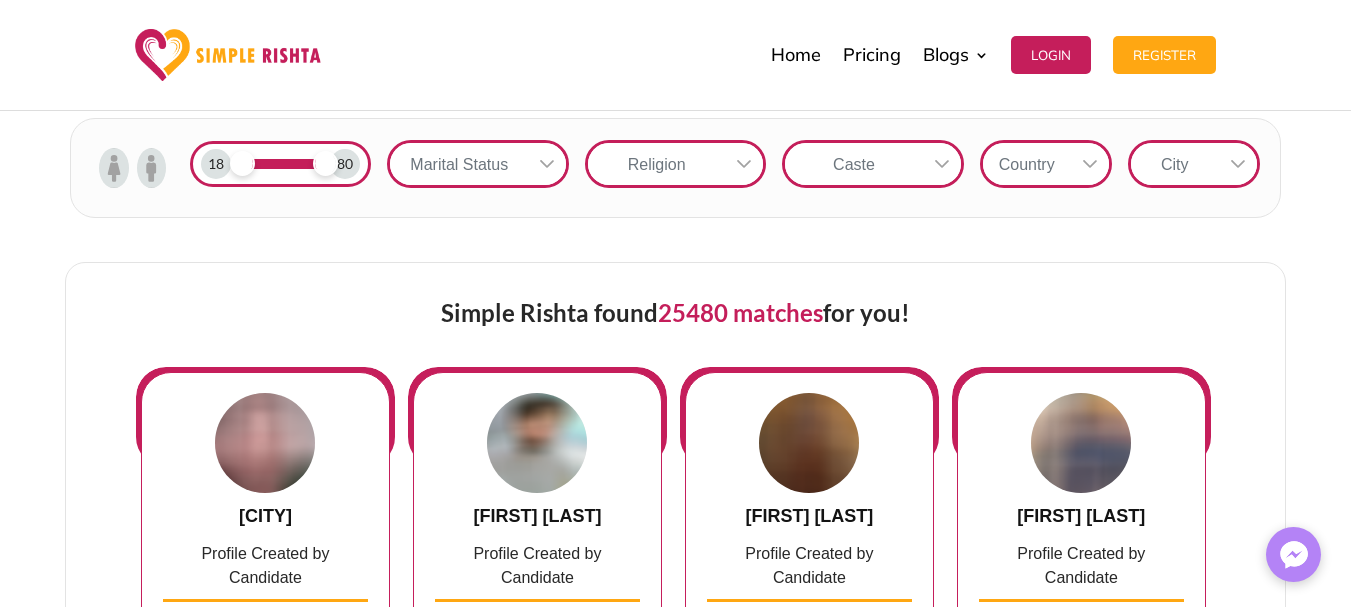 click at bounding box center [280, 164] 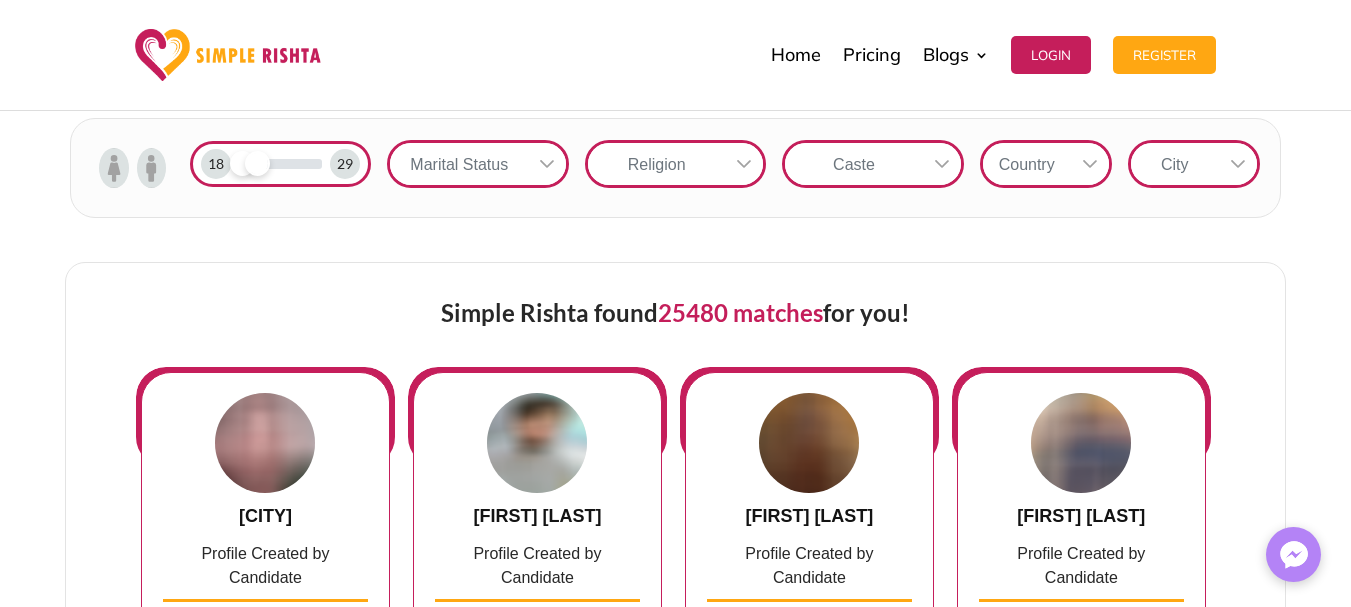 drag, startPoint x: 281, startPoint y: 171, endPoint x: 255, endPoint y: 173, distance: 26.076809 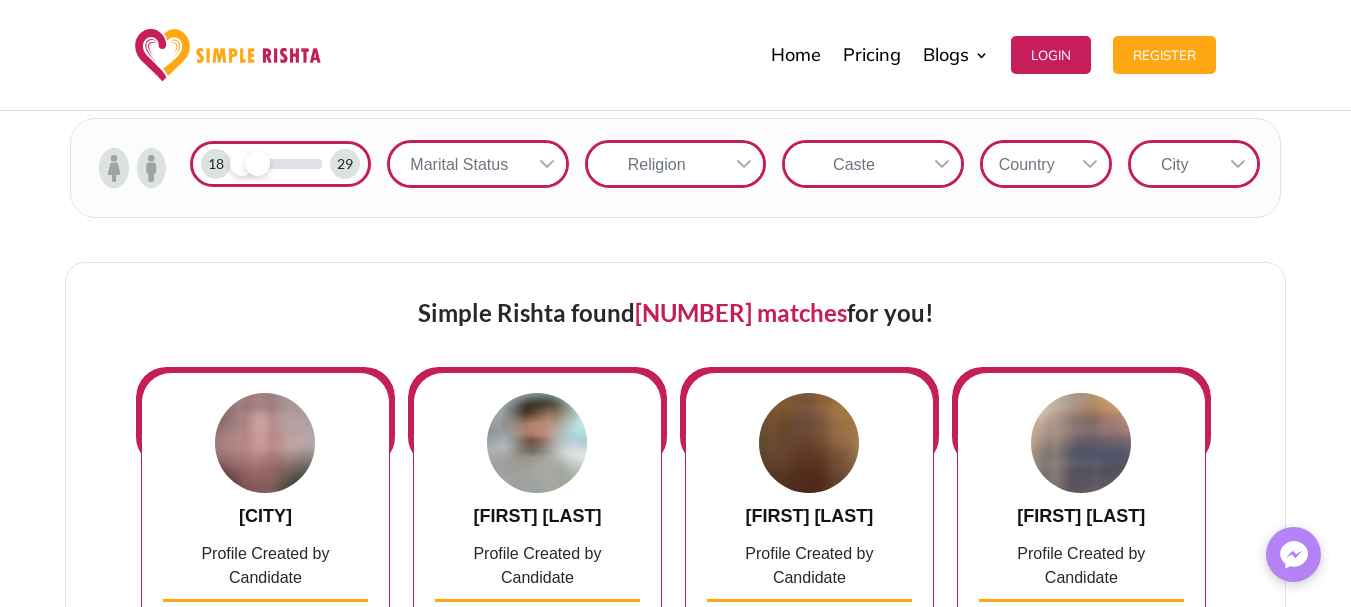 click 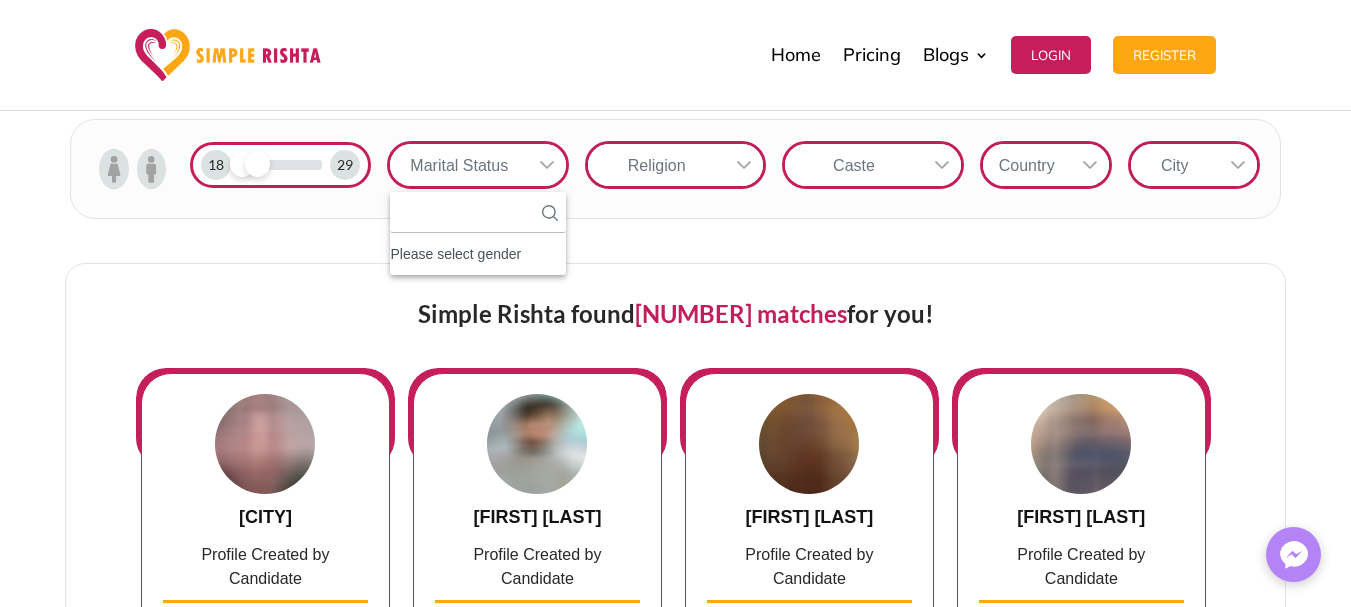 click 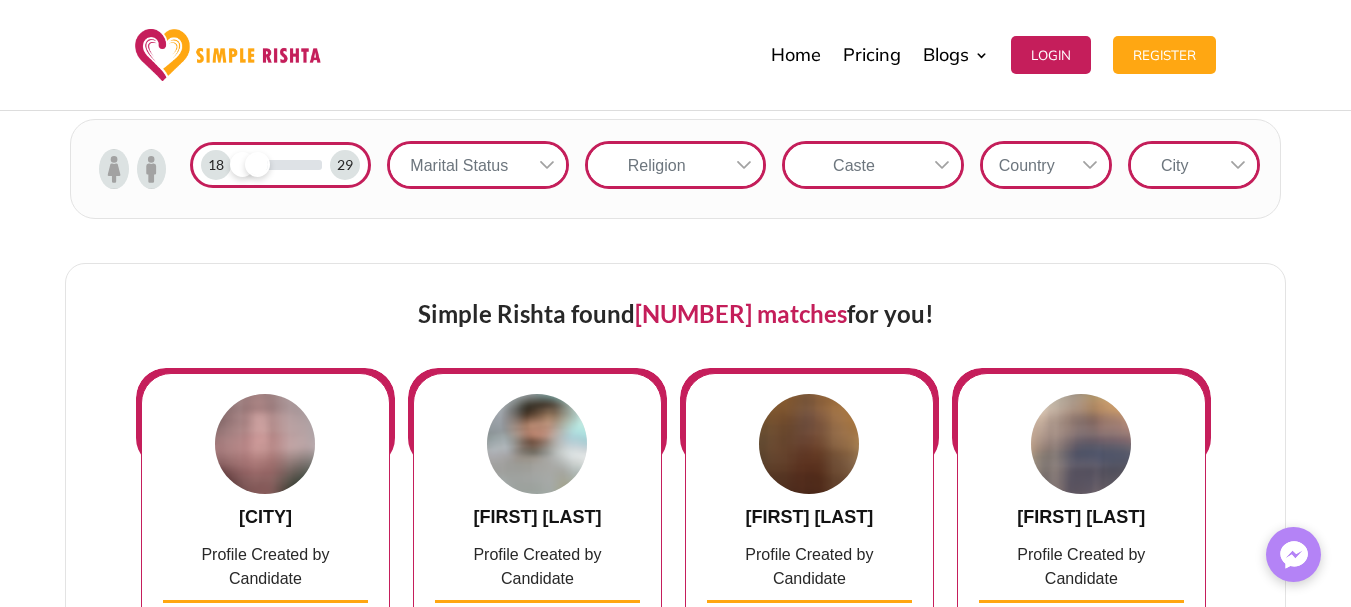 click 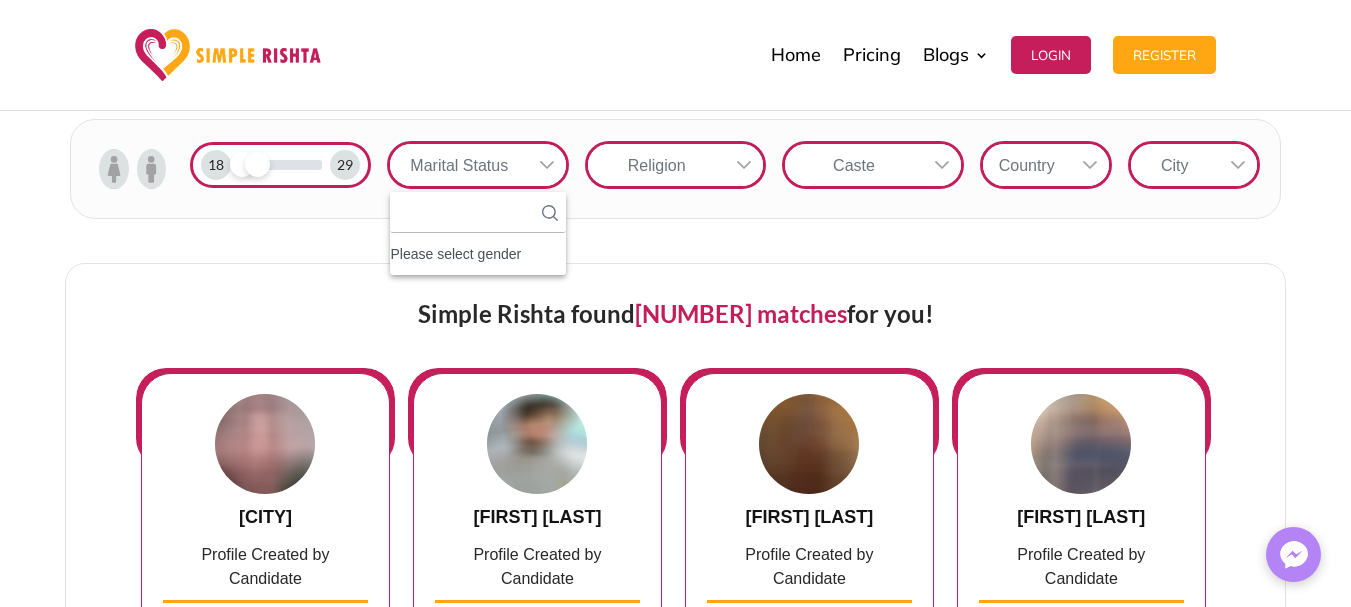 click 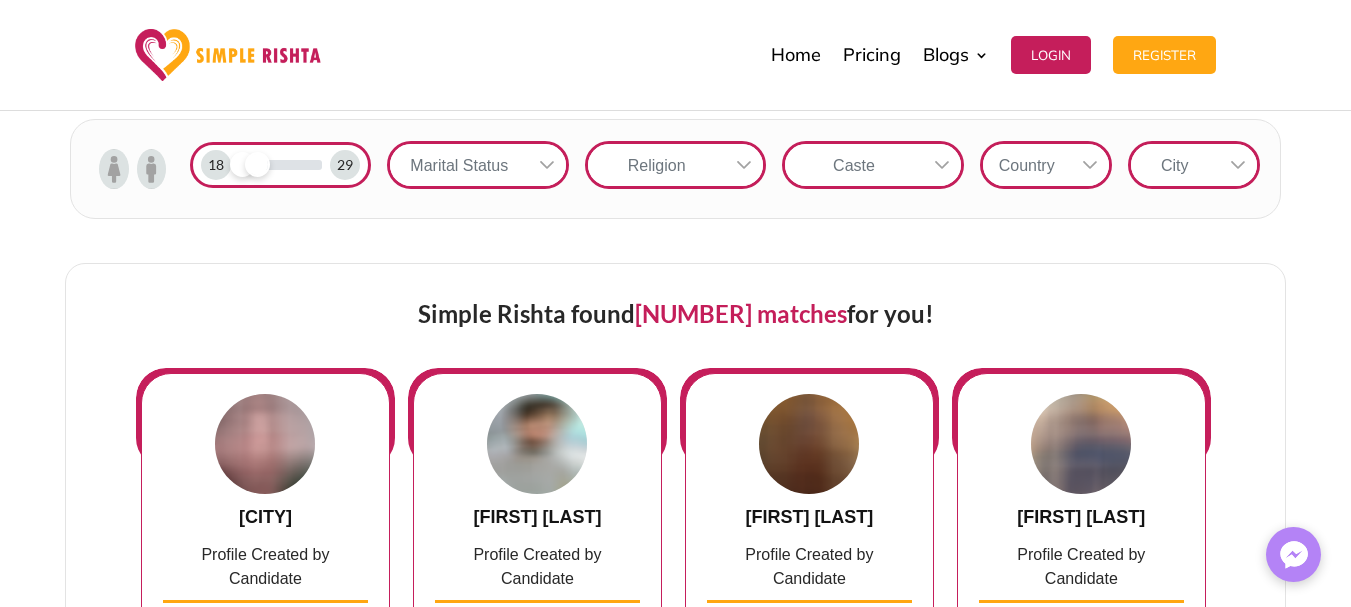 click 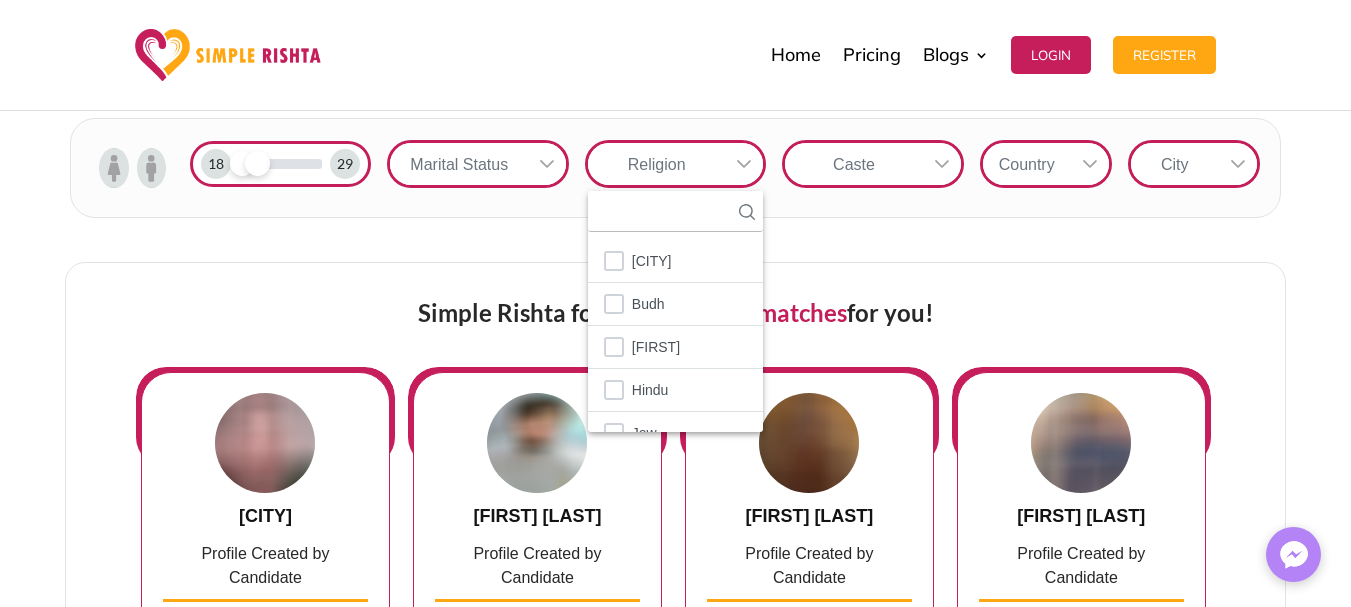 click 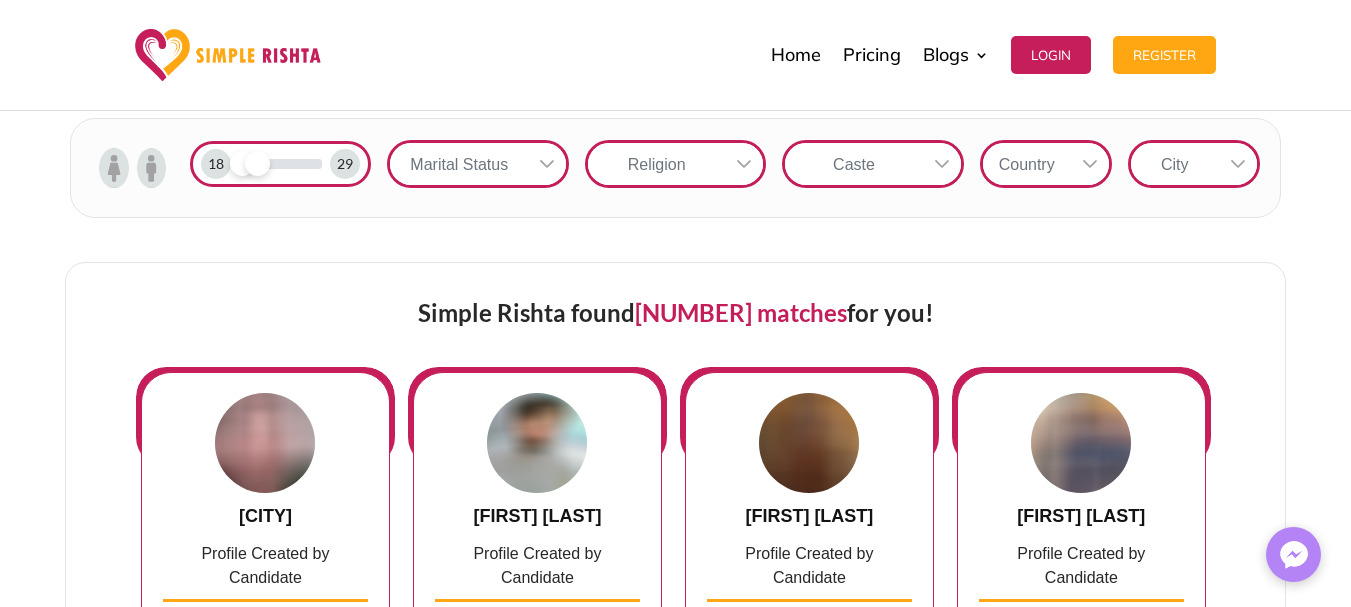 click on "Country" at bounding box center [1027, 164] 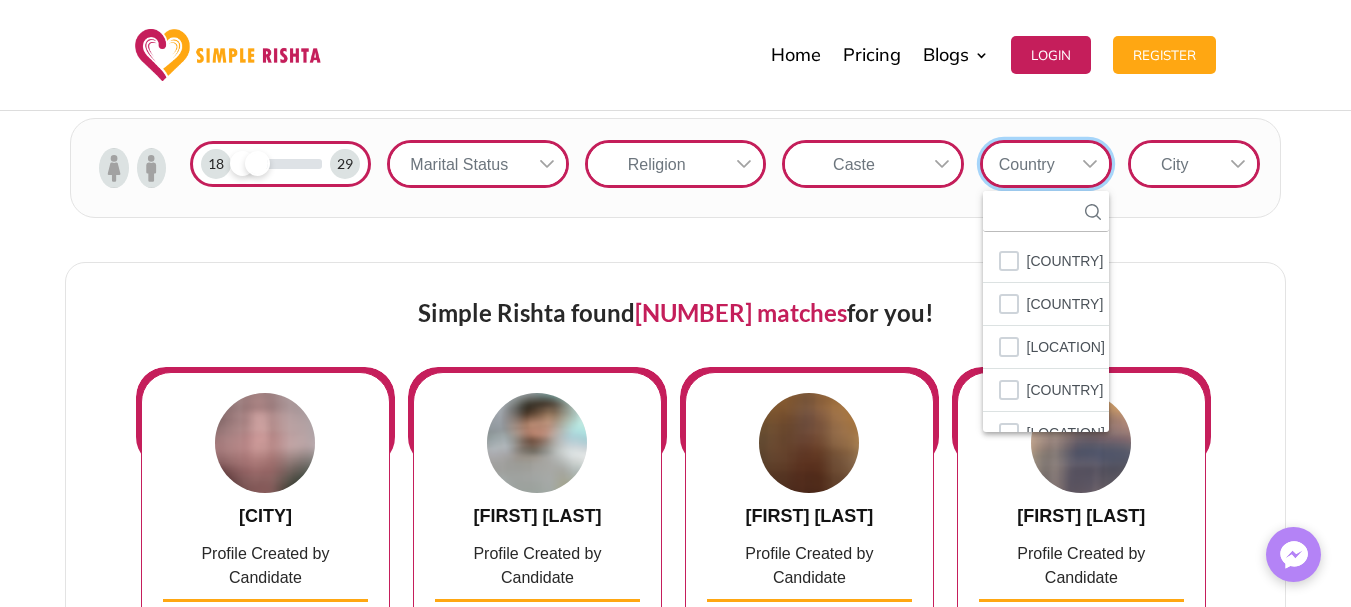 scroll, scrollTop: 22, scrollLeft: 3, axis: both 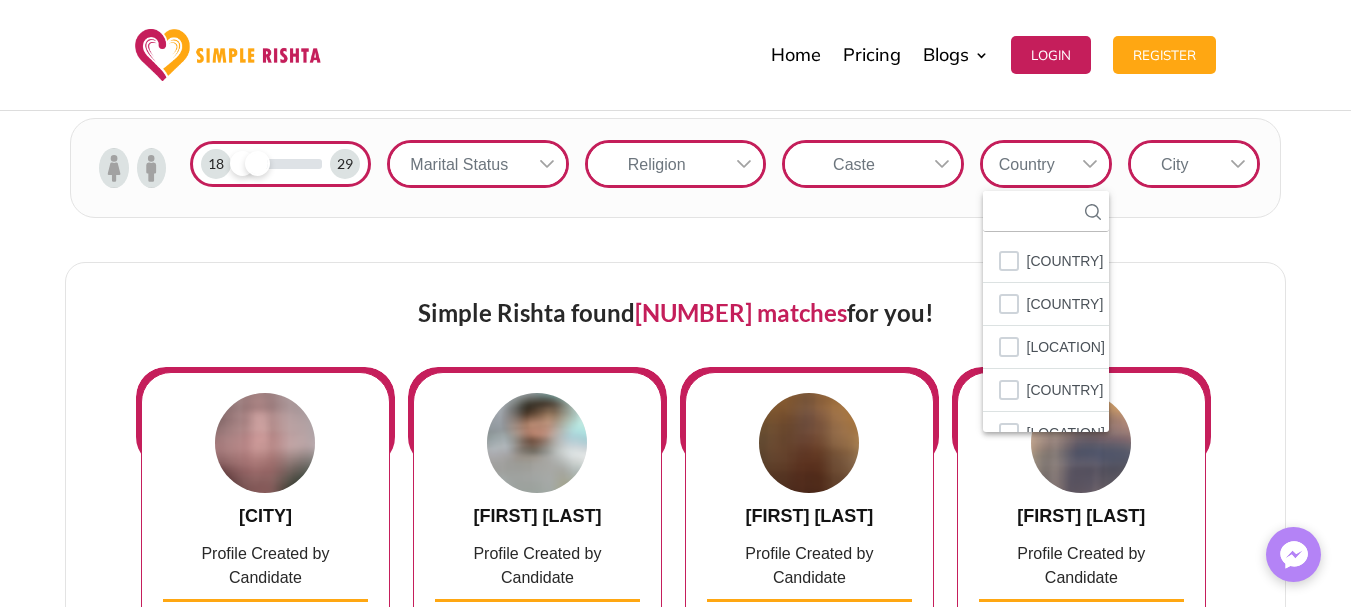 click on "City" at bounding box center (1175, 164) 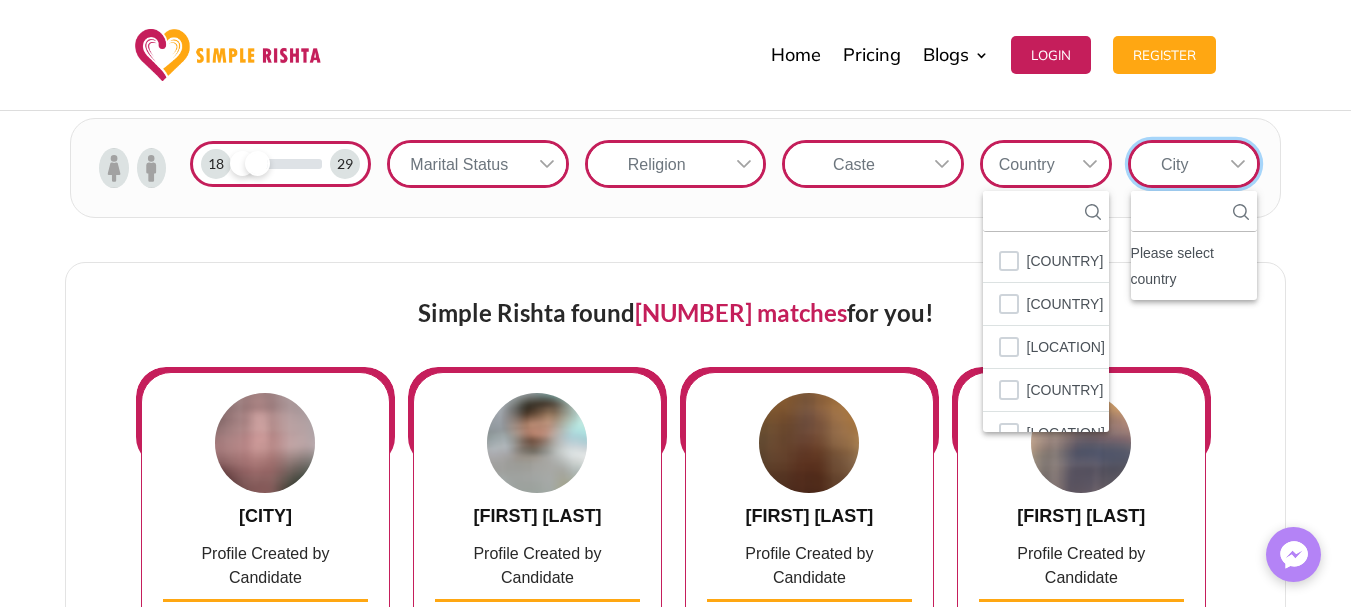scroll, scrollTop: 22, scrollLeft: 3, axis: both 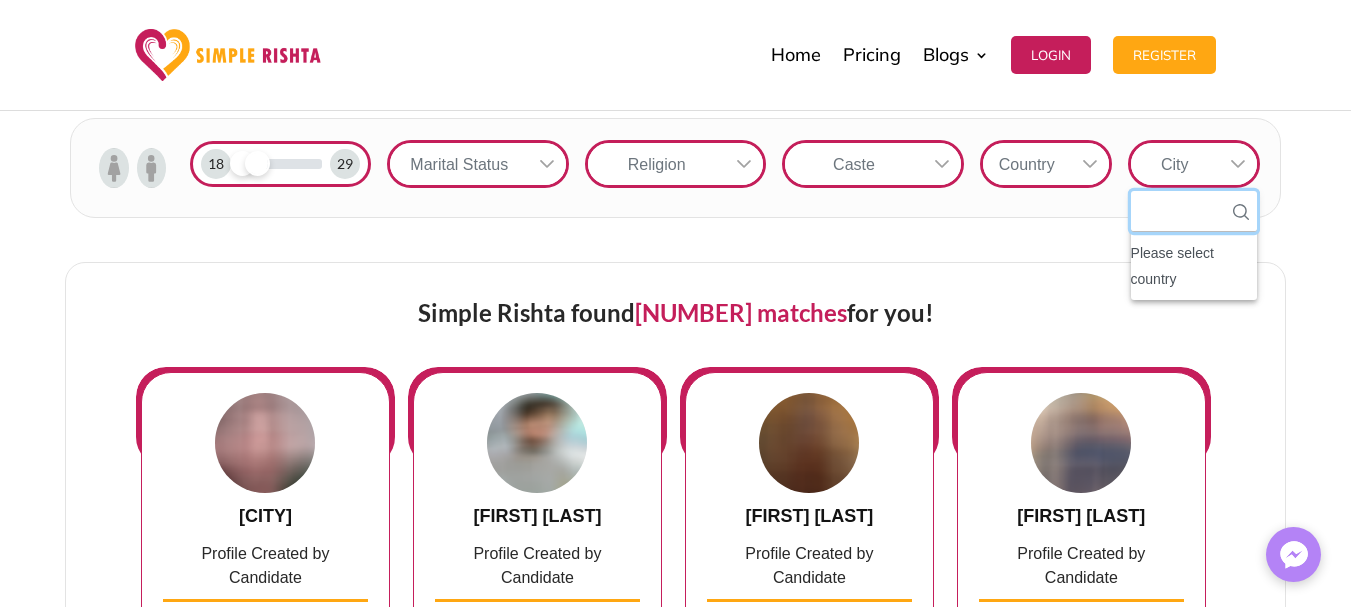 click at bounding box center [1194, 211] 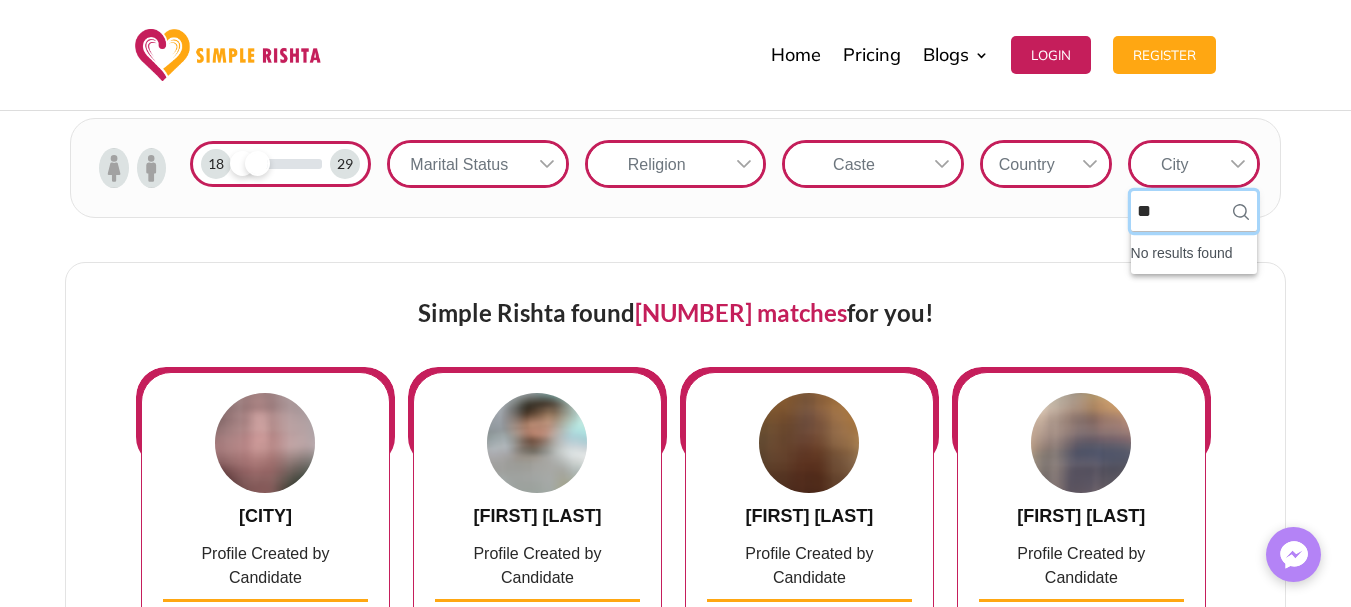 type on "*" 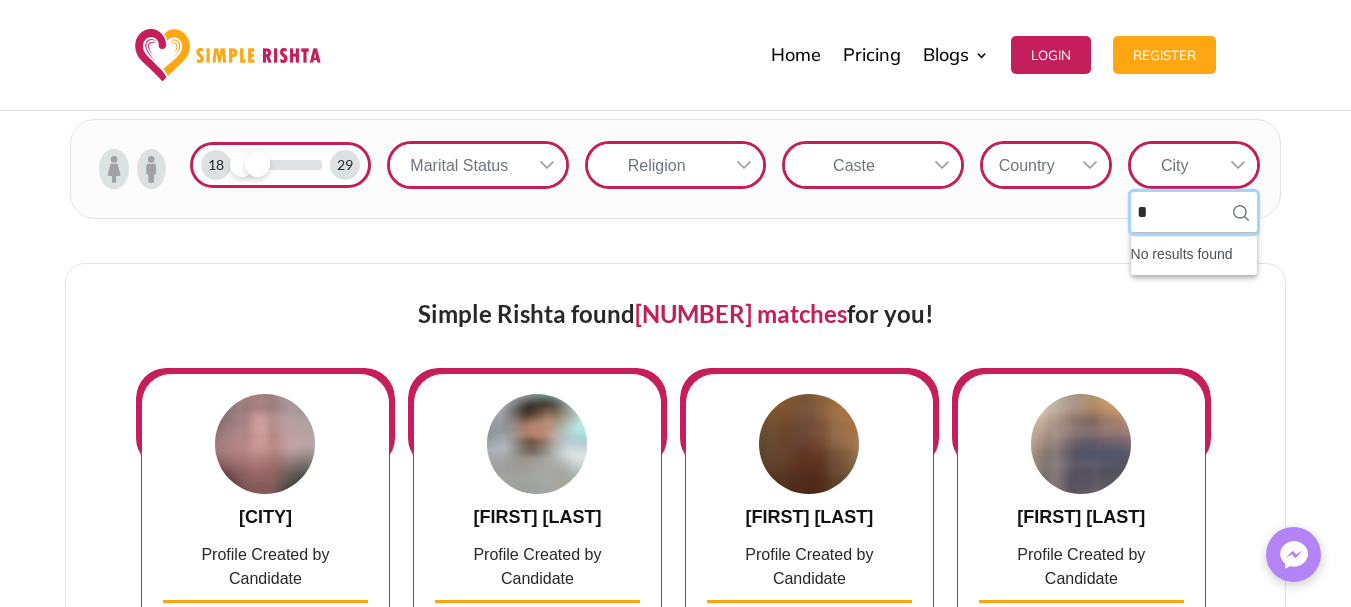 type 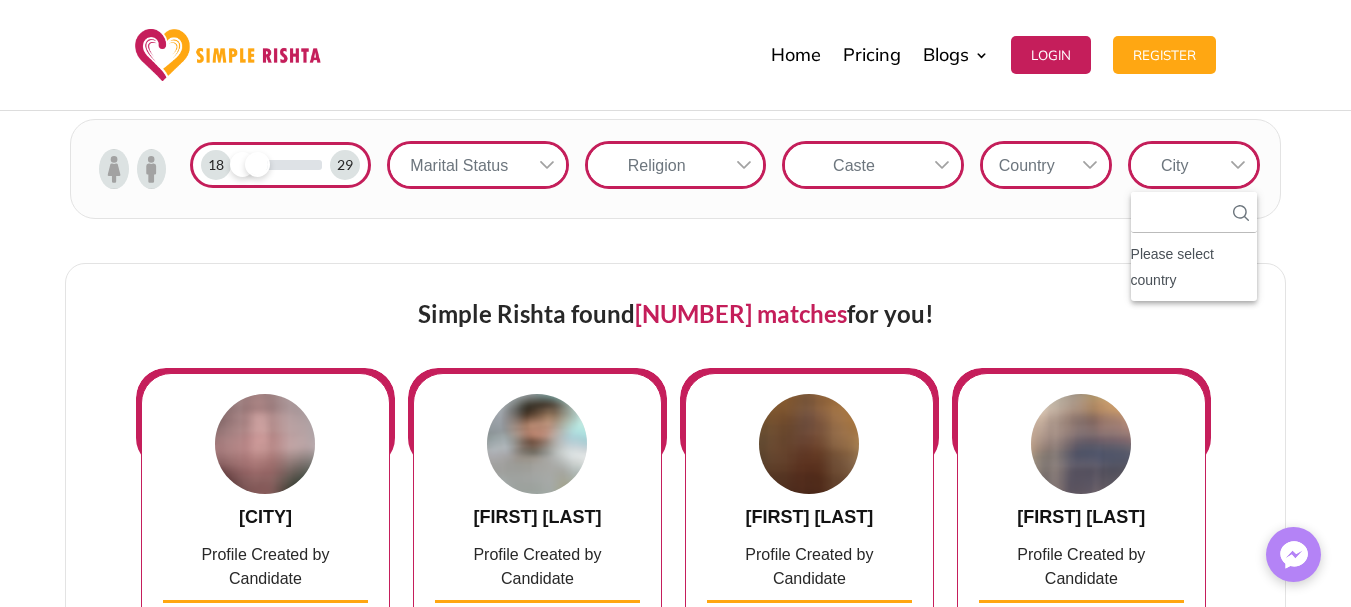 click on "Country" at bounding box center [1027, 165] 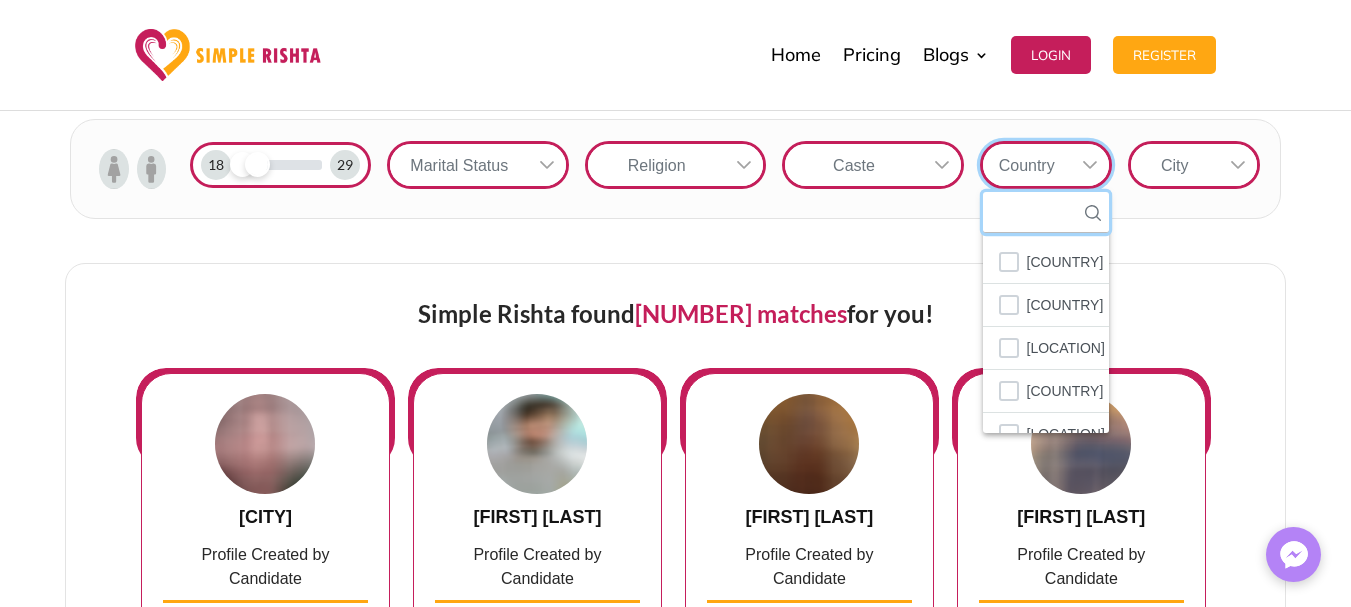click at bounding box center [1046, 212] 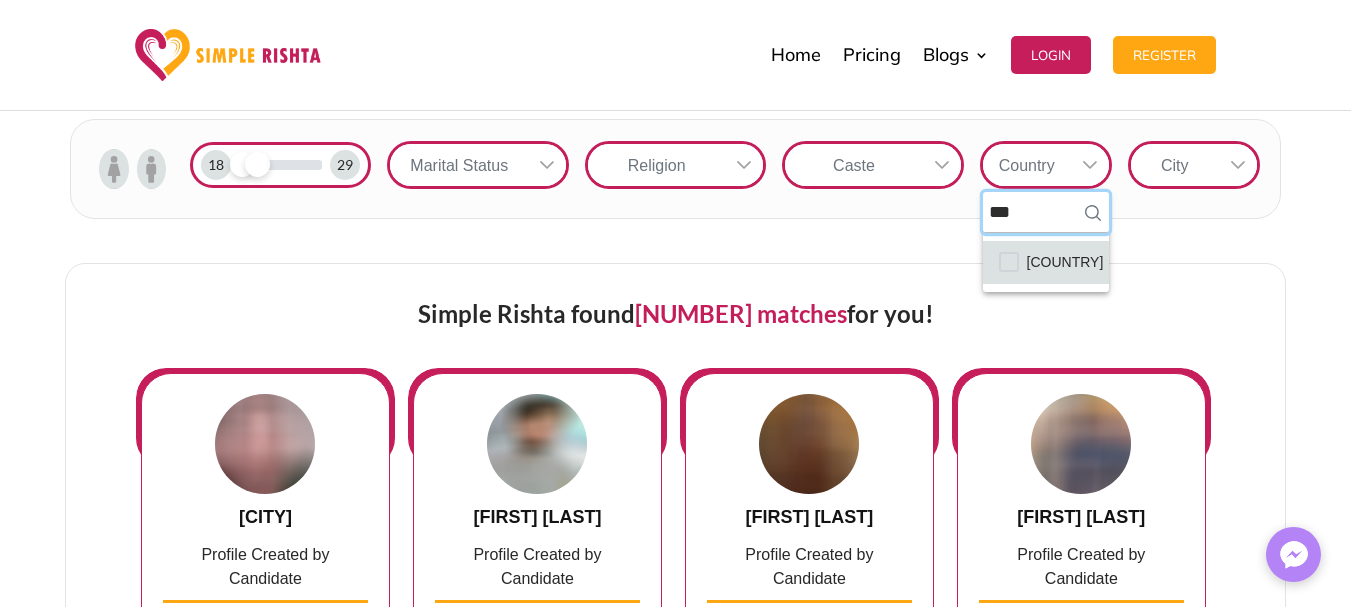 type on "***" 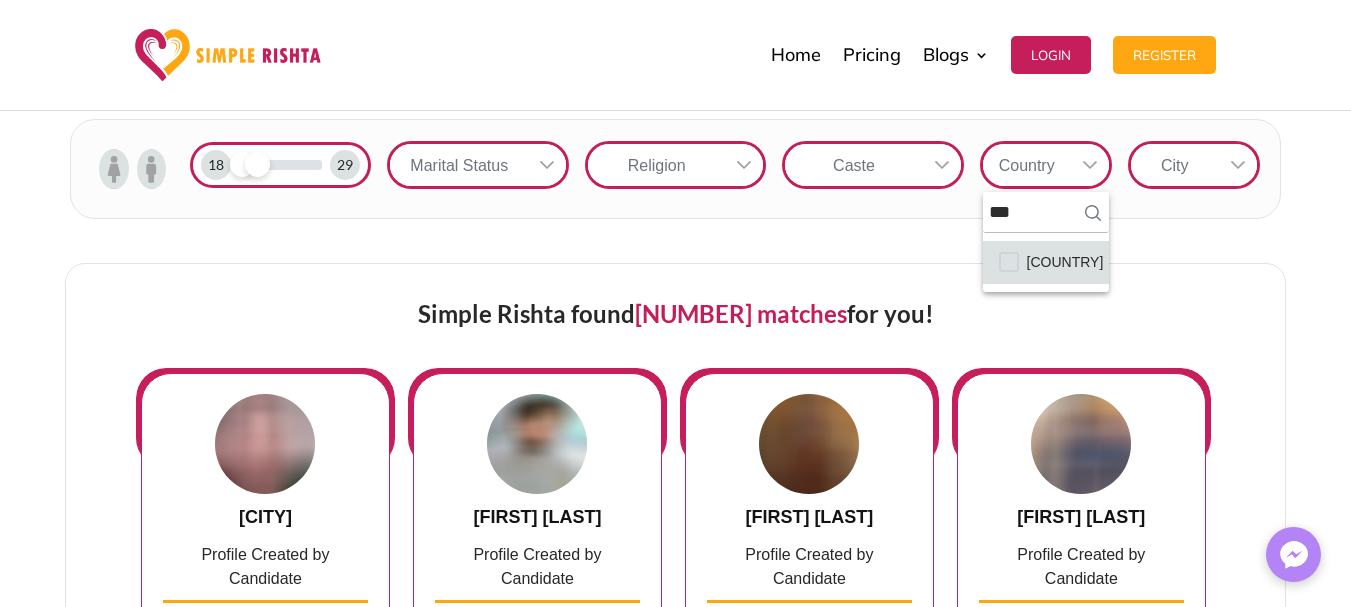 click on "[COUNTRY]" 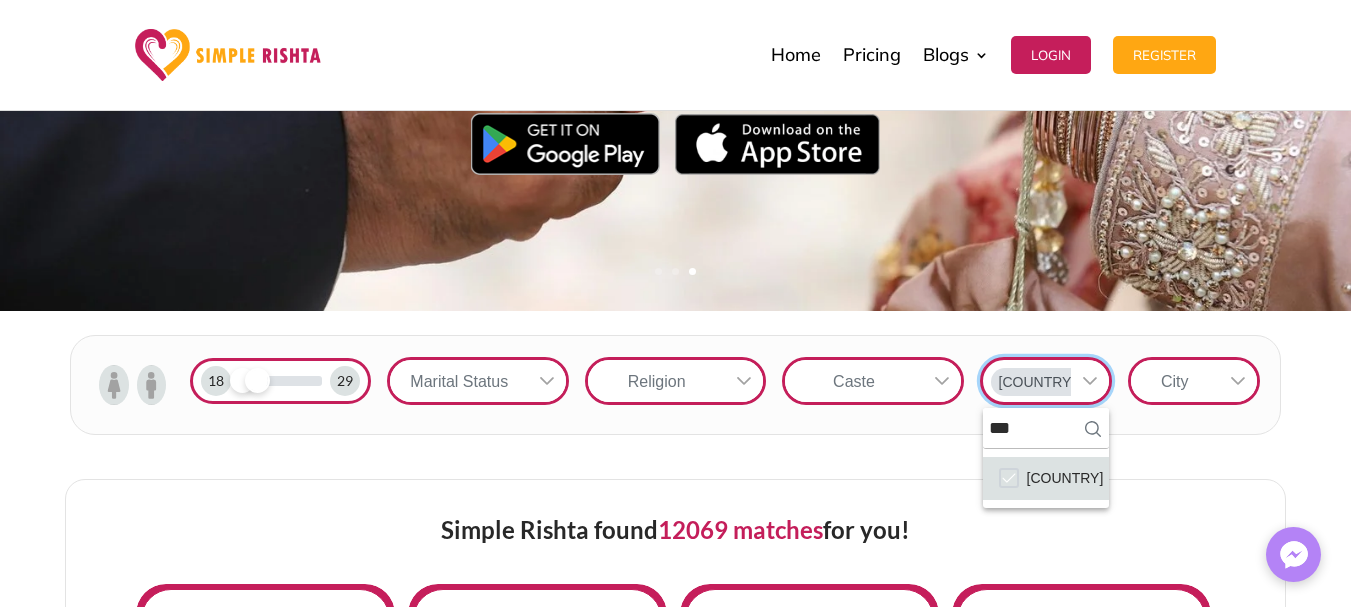 scroll, scrollTop: 477, scrollLeft: 0, axis: vertical 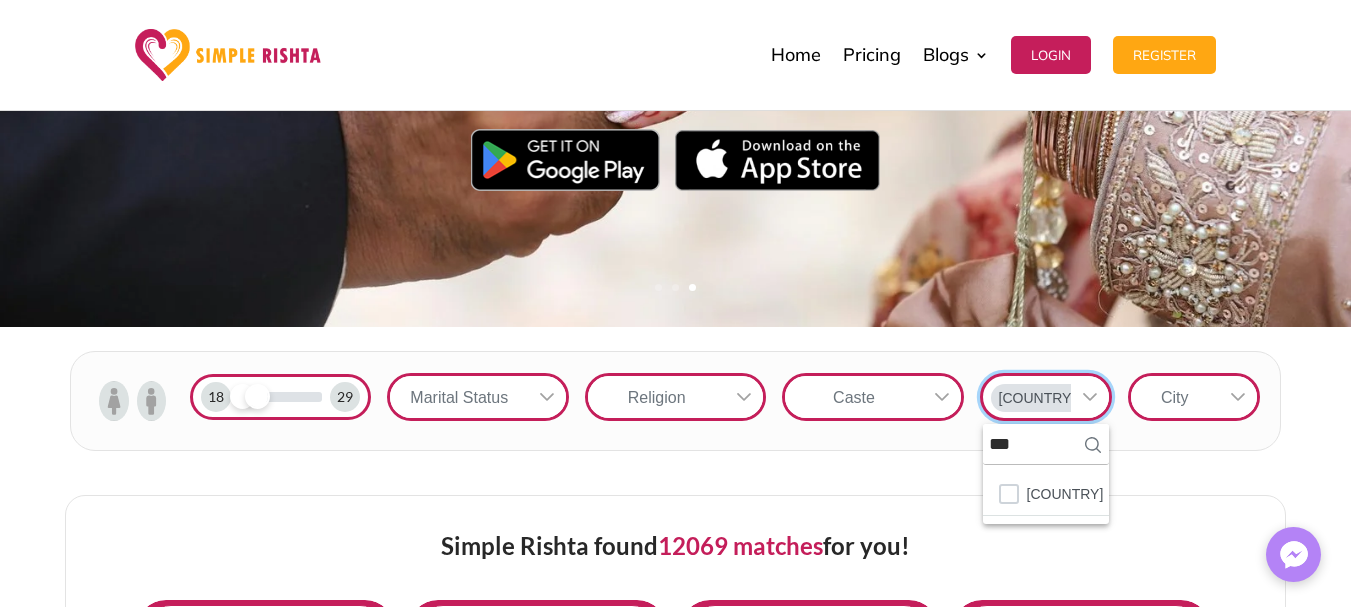 click on "Marital Status" at bounding box center (459, 397) 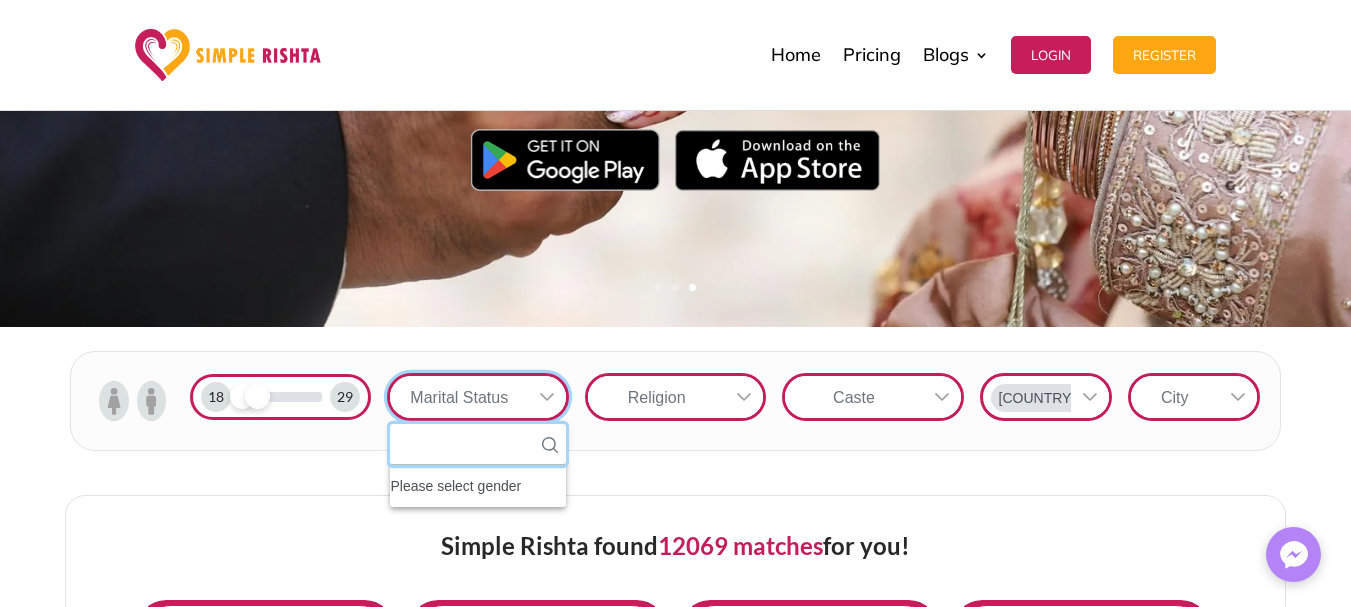 click at bounding box center (477, 444) 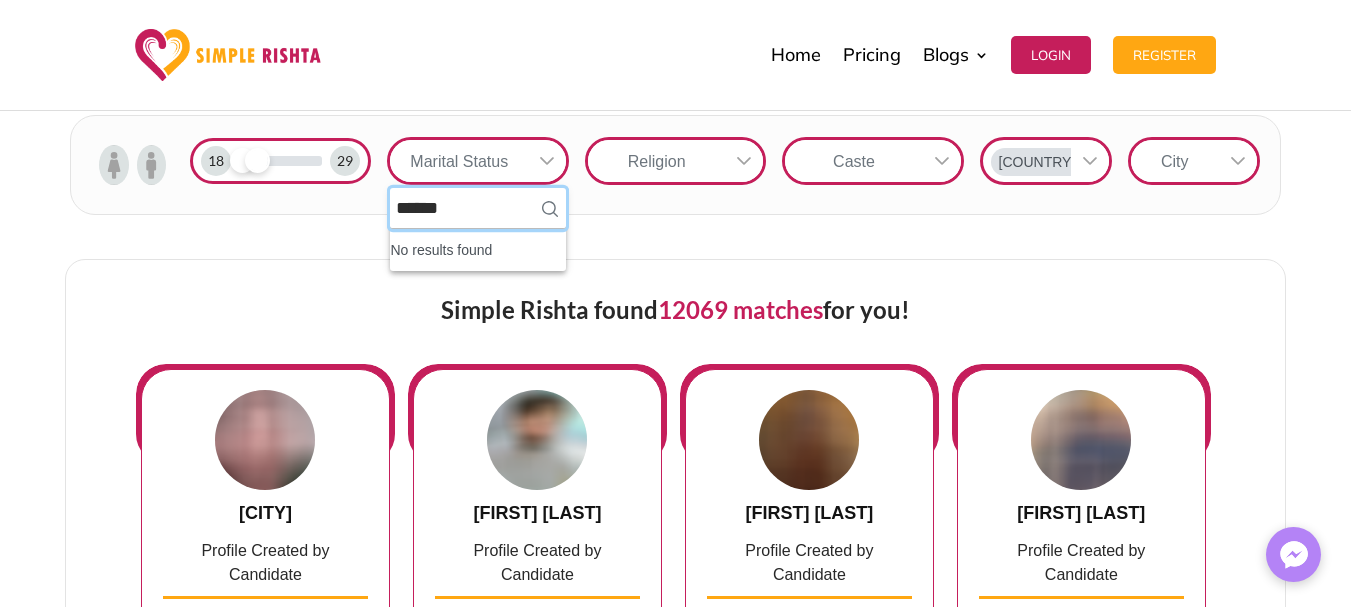 scroll, scrollTop: 711, scrollLeft: 0, axis: vertical 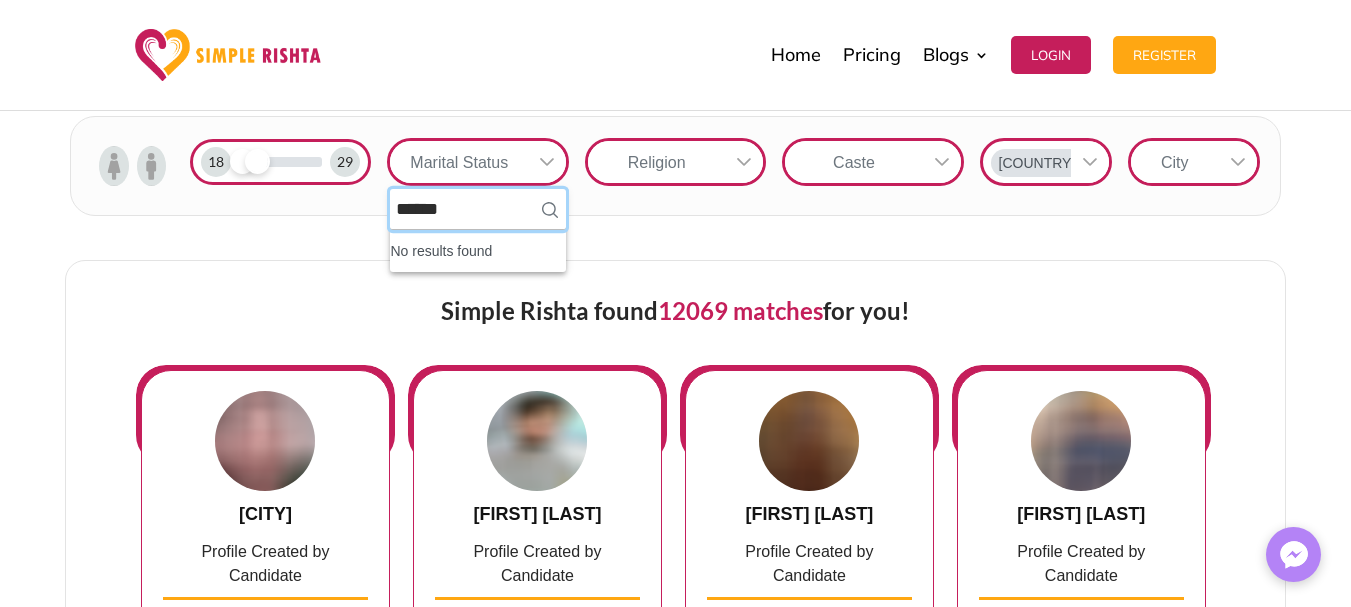 type on "******" 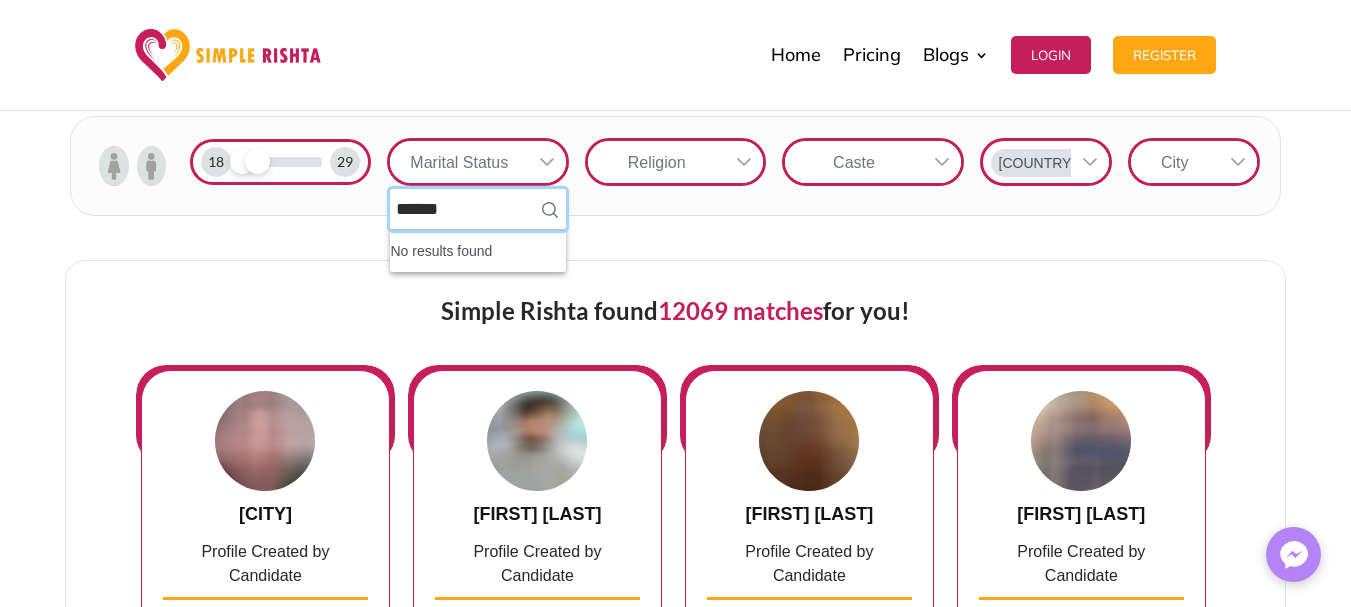 scroll, scrollTop: 661, scrollLeft: 0, axis: vertical 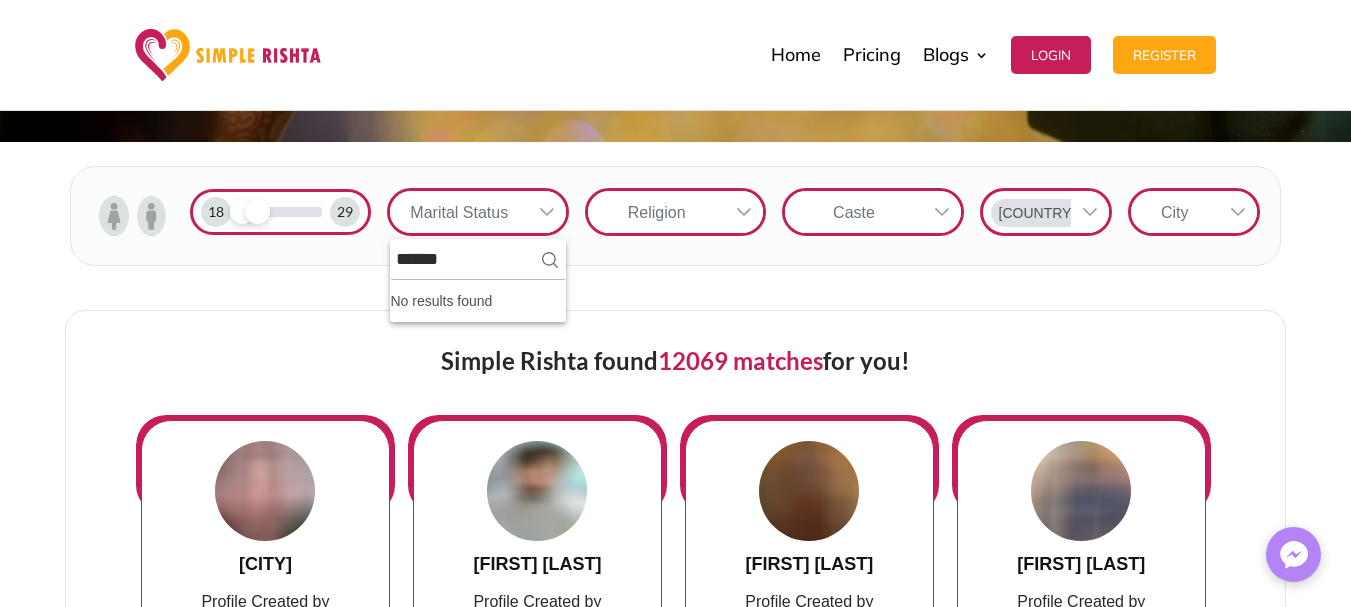 click at bounding box center [1238, 212] 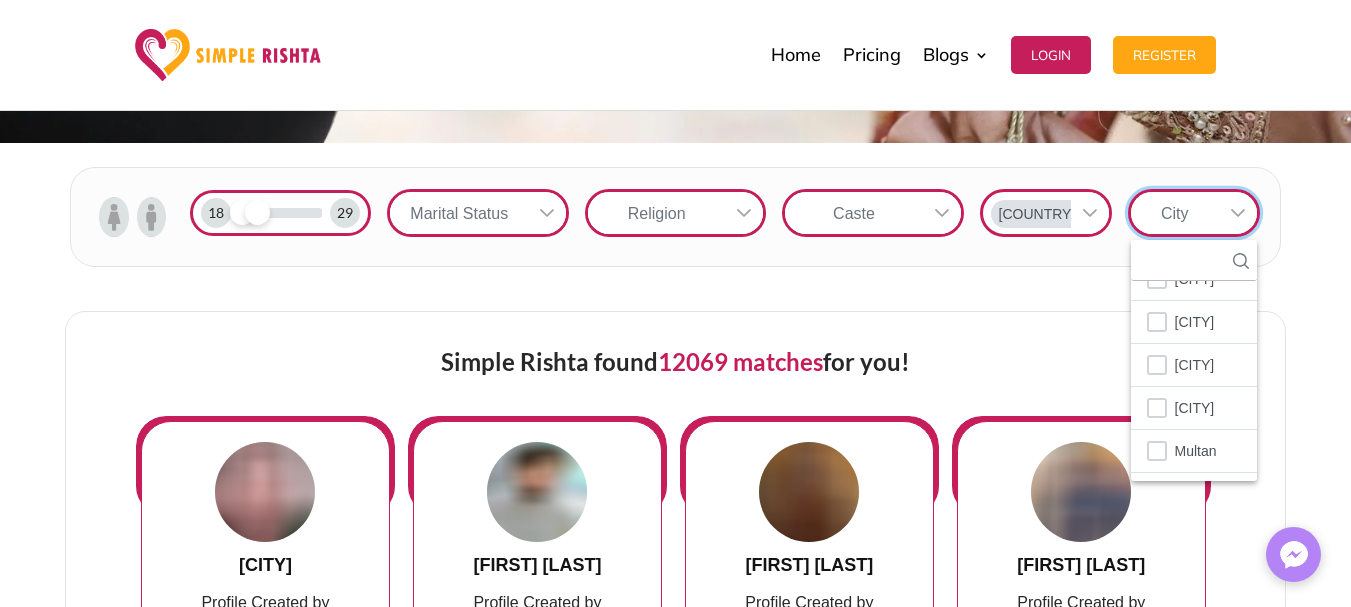 scroll, scrollTop: 3399, scrollLeft: 0, axis: vertical 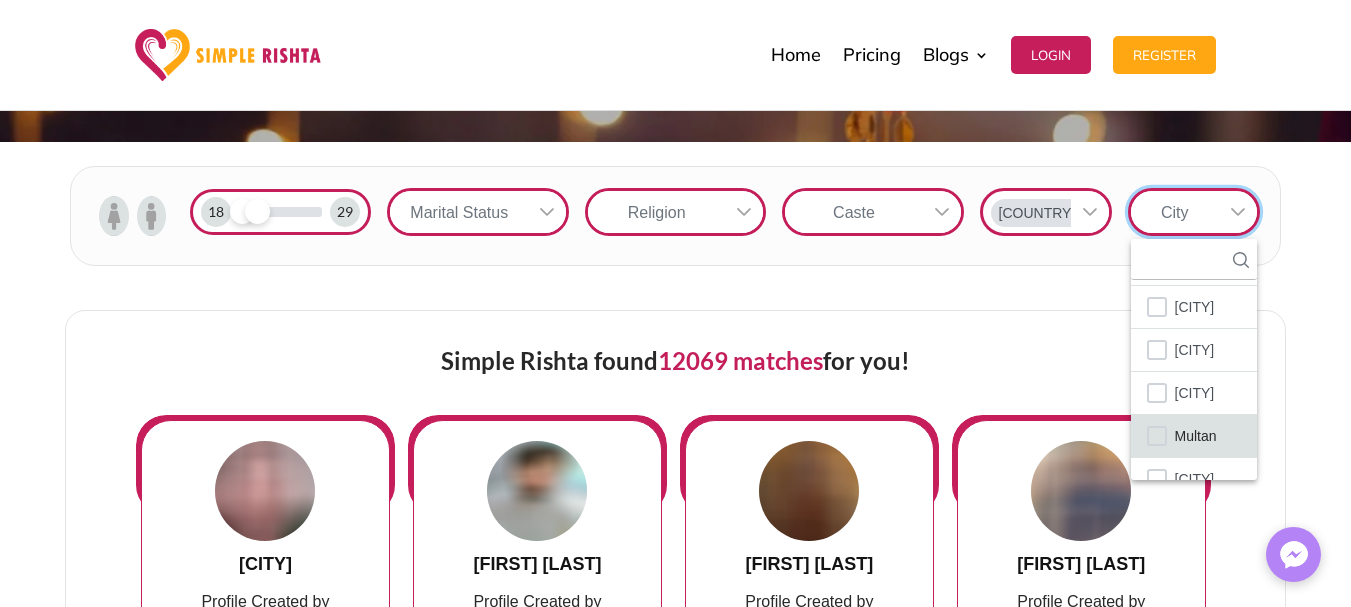 click on "Multan" 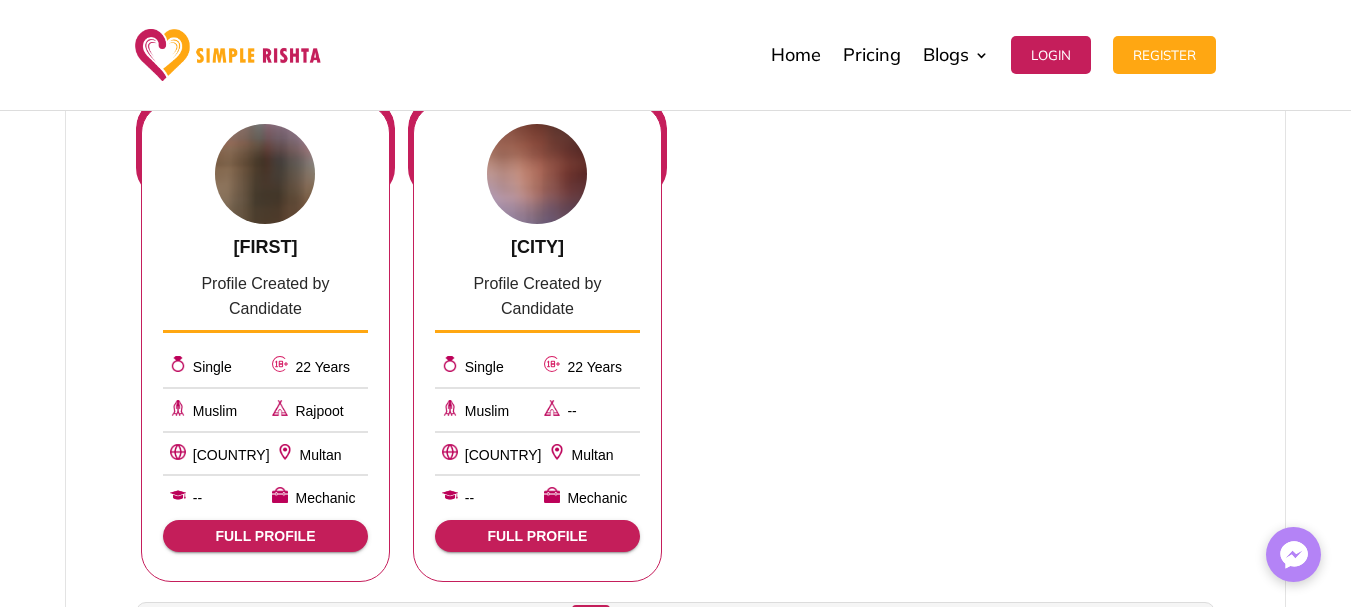 scroll, scrollTop: 1507, scrollLeft: 0, axis: vertical 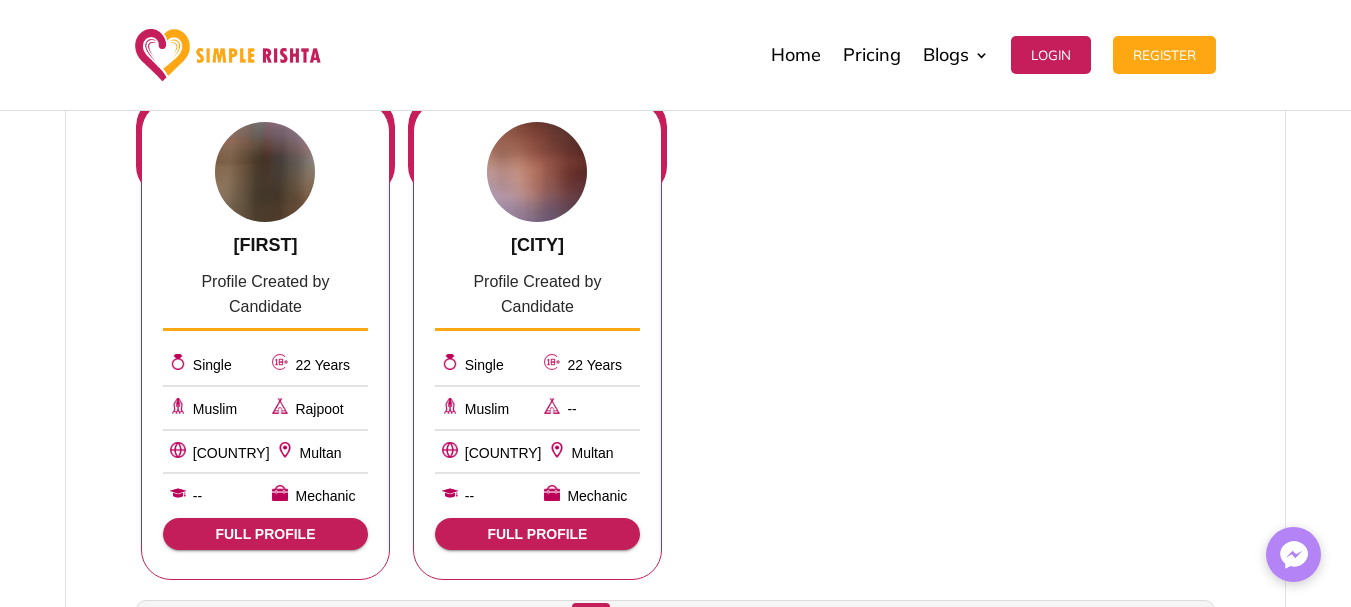 click on "2" 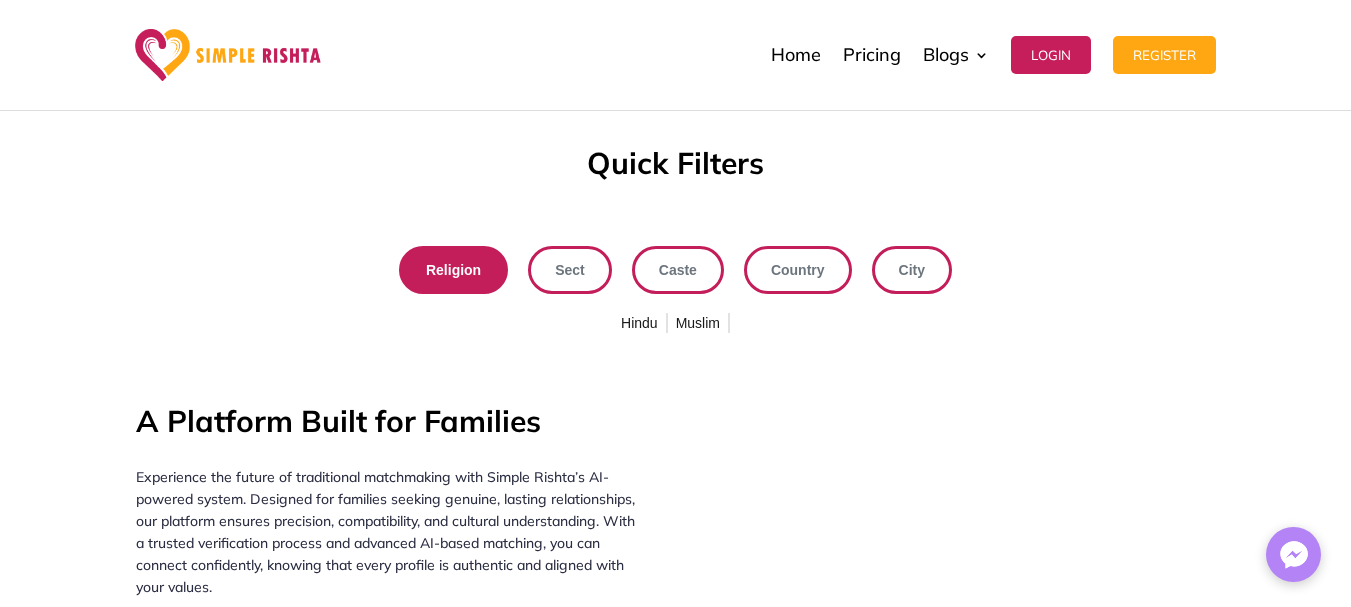 scroll, scrollTop: 980, scrollLeft: 0, axis: vertical 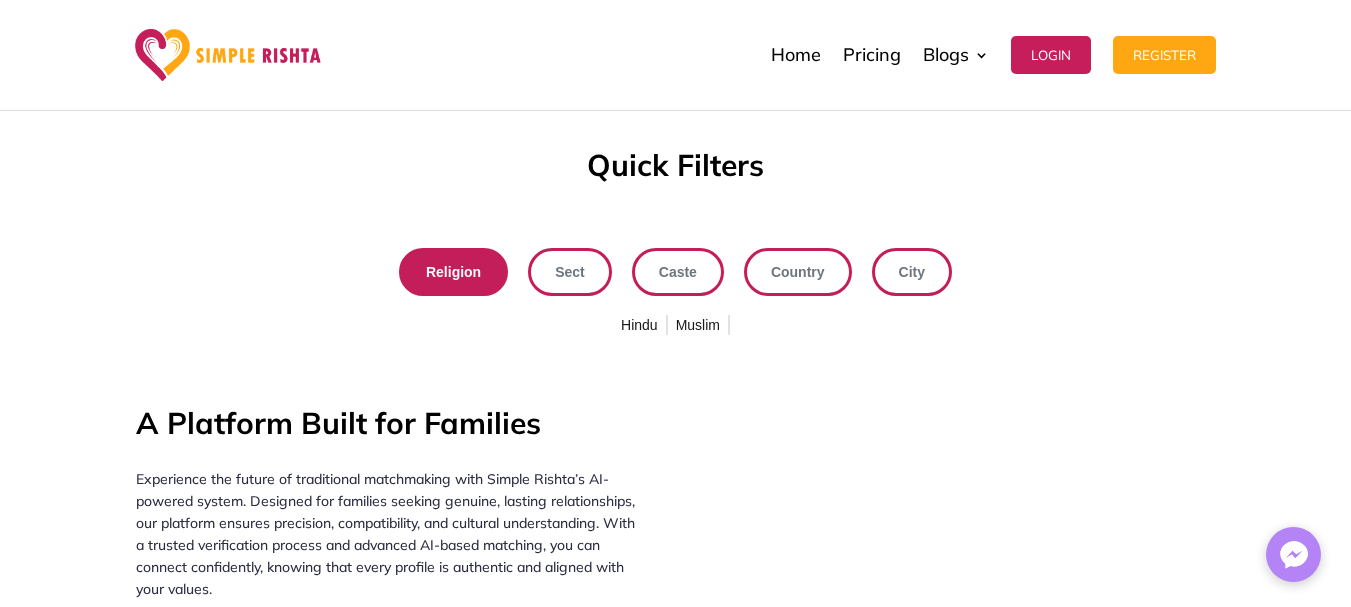 click on "Muslim" at bounding box center [698, 326] 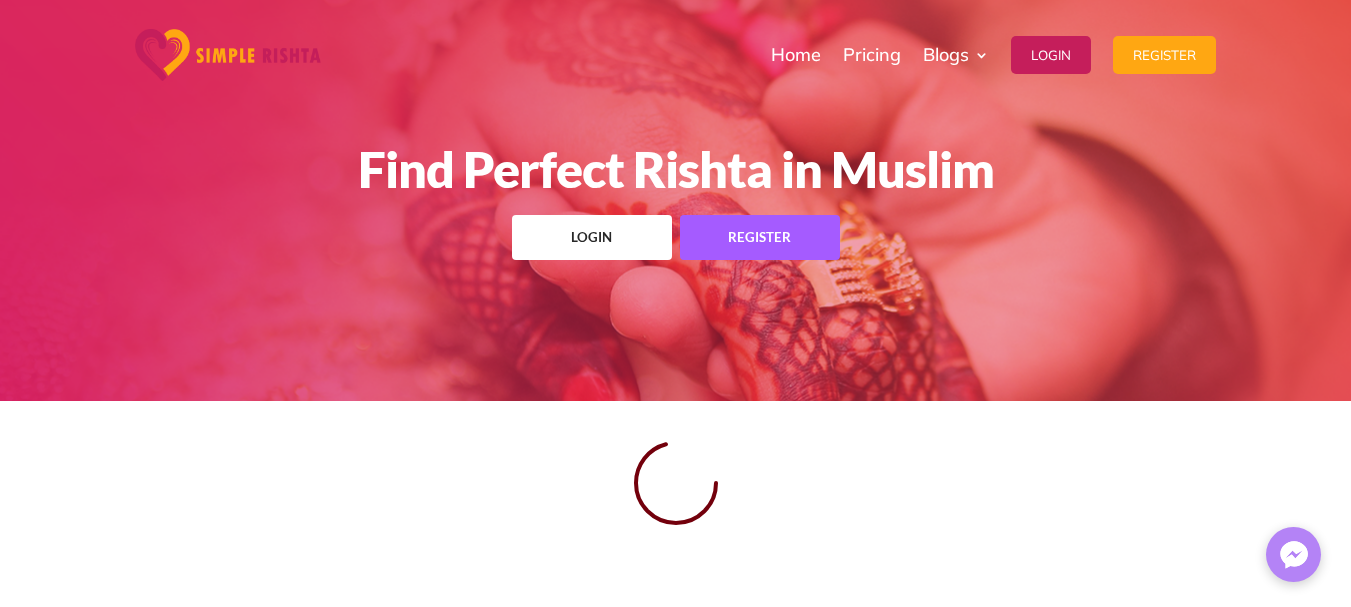 scroll, scrollTop: 0, scrollLeft: 0, axis: both 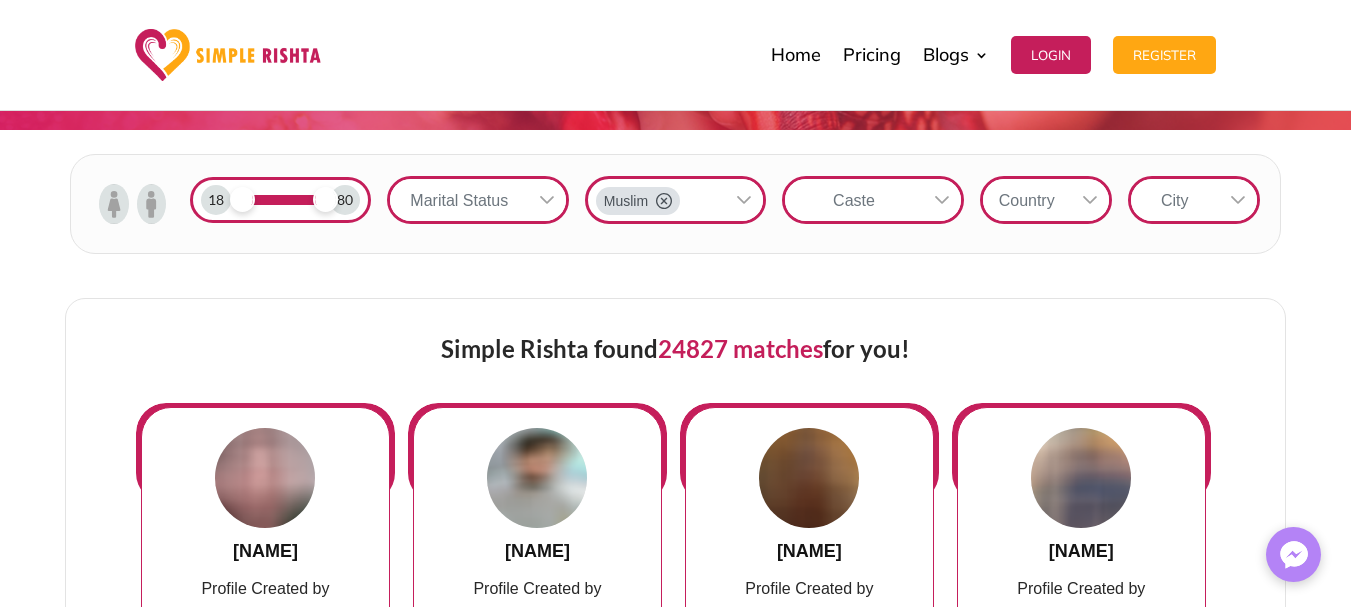 click on "Simple Rishta found  24827 matches  for you! Rabia Profile Created by Candidate  Divorced 27 Years Muslim Syed Pakistan Mardan -- Not Working FULL PROFILE Tauqeer shah Profile Created by Candidate  Single 22 Years Muslim  Yousafzai Pakistan Mardan -- Police / Law Enforcement FULL PROFILE Sarah Ali Profile Created by Candidate  Single 23 Years Muslim -- Pakistan Karachi -- Medical & Healthcare FULL PROFILE Atif farid Profile Created by Candidate  Single 25 Years Muslim Syed Pakistan Pakpattan -- Agriculture & Farming FULL PROFILE Rana sahb Profile Created by Candidate  Married 28 Years Muslim -- Pakistan Bahawalpur -- Engineering FULL PROFILE Zahid  Profile Created by Candidate  Widower 44 Years Muslim Mughal (Lohaar) Pakistan Karachi -- Engineering FULL PROFILE 1 2 3 4 5" at bounding box center (675, 895) 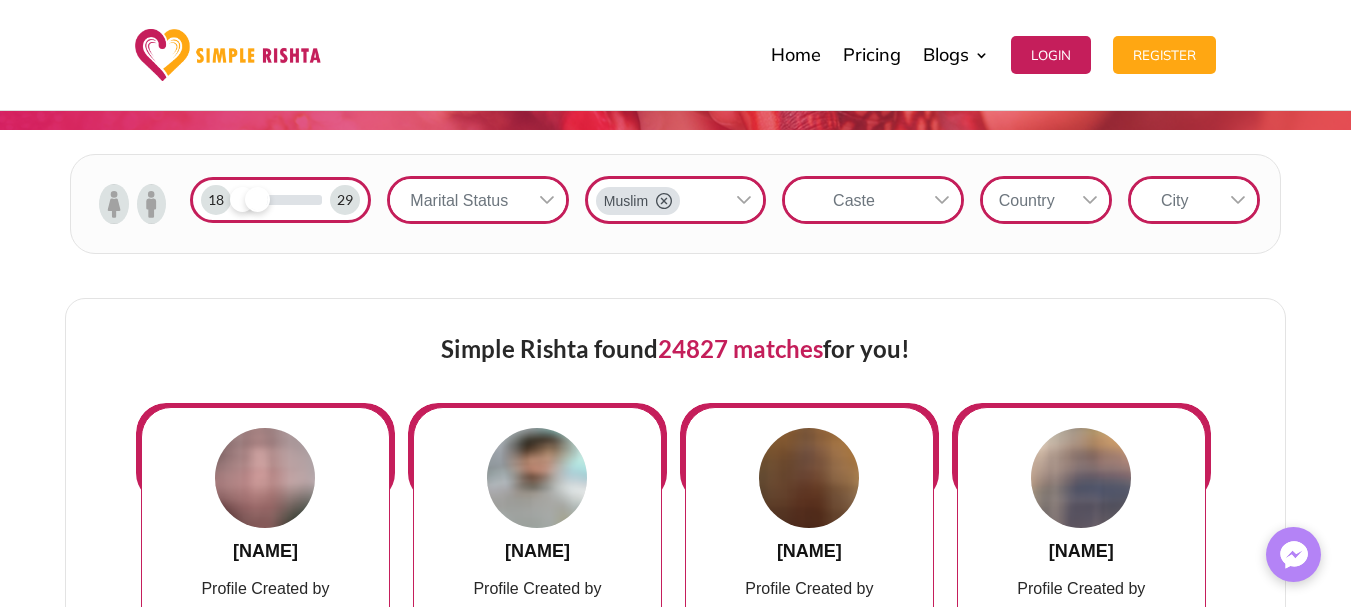 drag, startPoint x: 272, startPoint y: 200, endPoint x: 255, endPoint y: 200, distance: 17 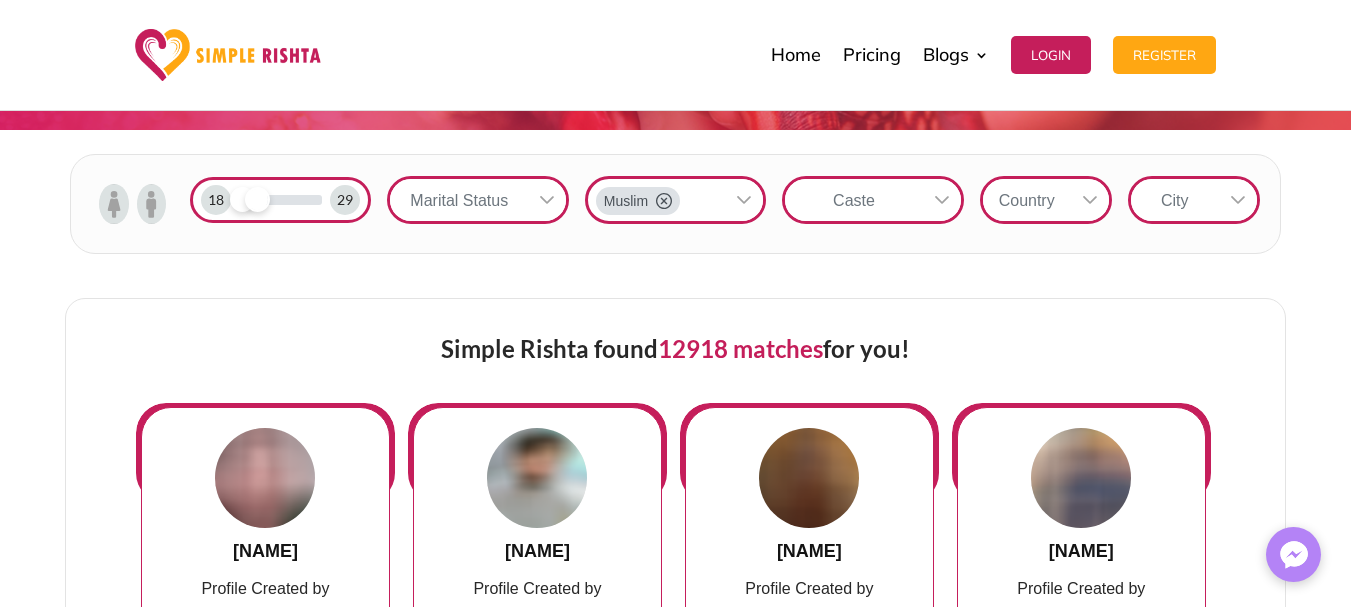 click at bounding box center [113, 204] 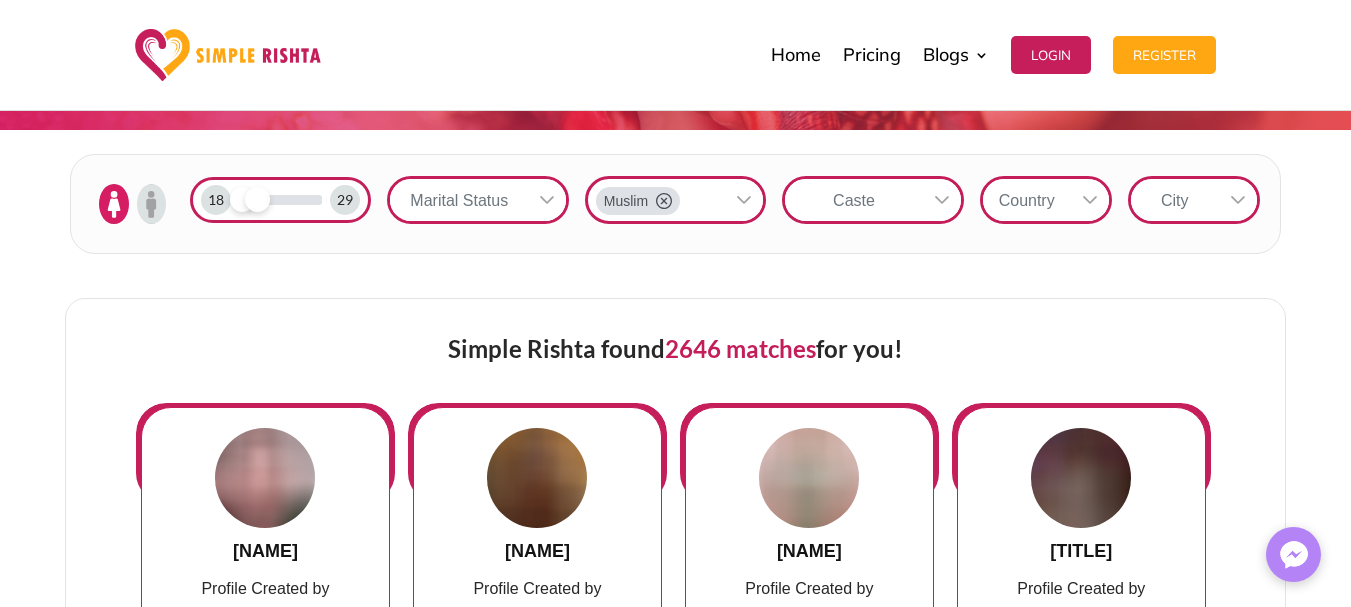 click on "Marital Status" at bounding box center (459, 200) 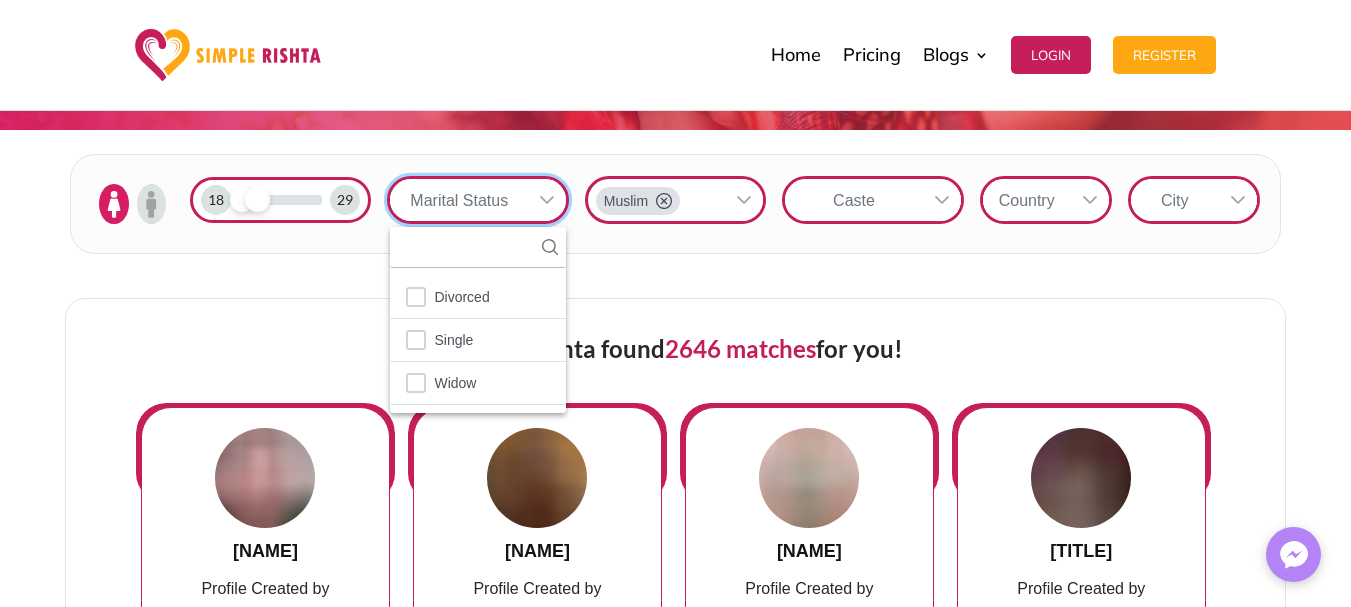 scroll, scrollTop: 22, scrollLeft: 3, axis: both 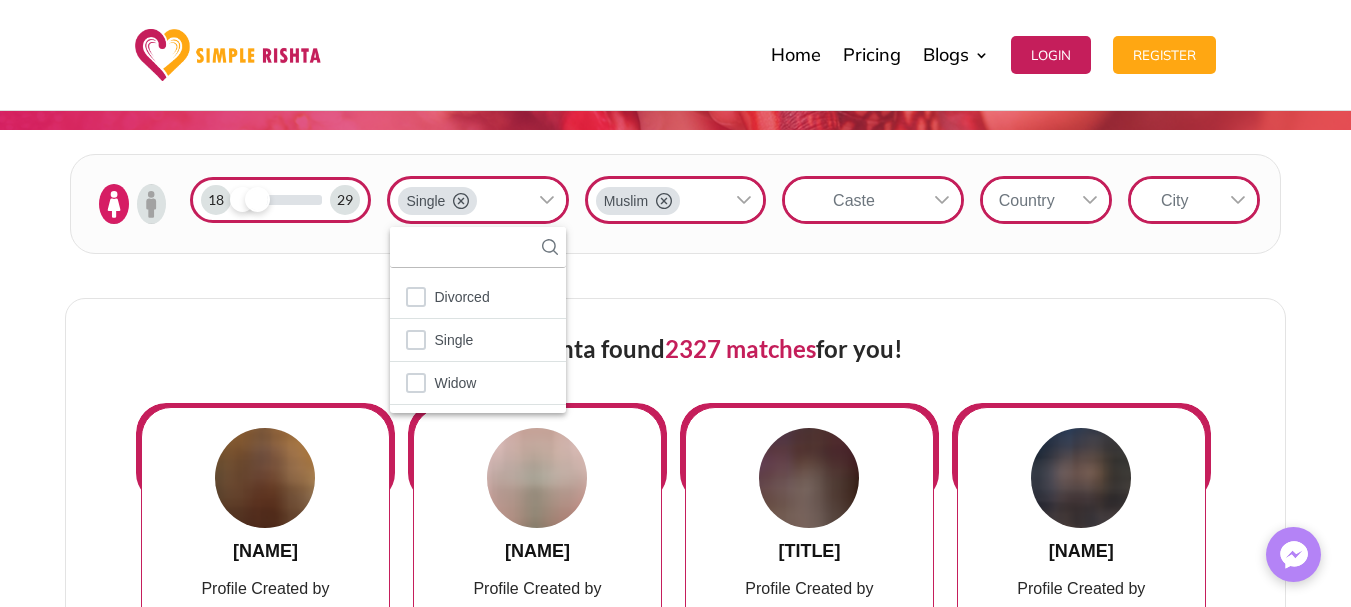click on "Country" at bounding box center [1027, 200] 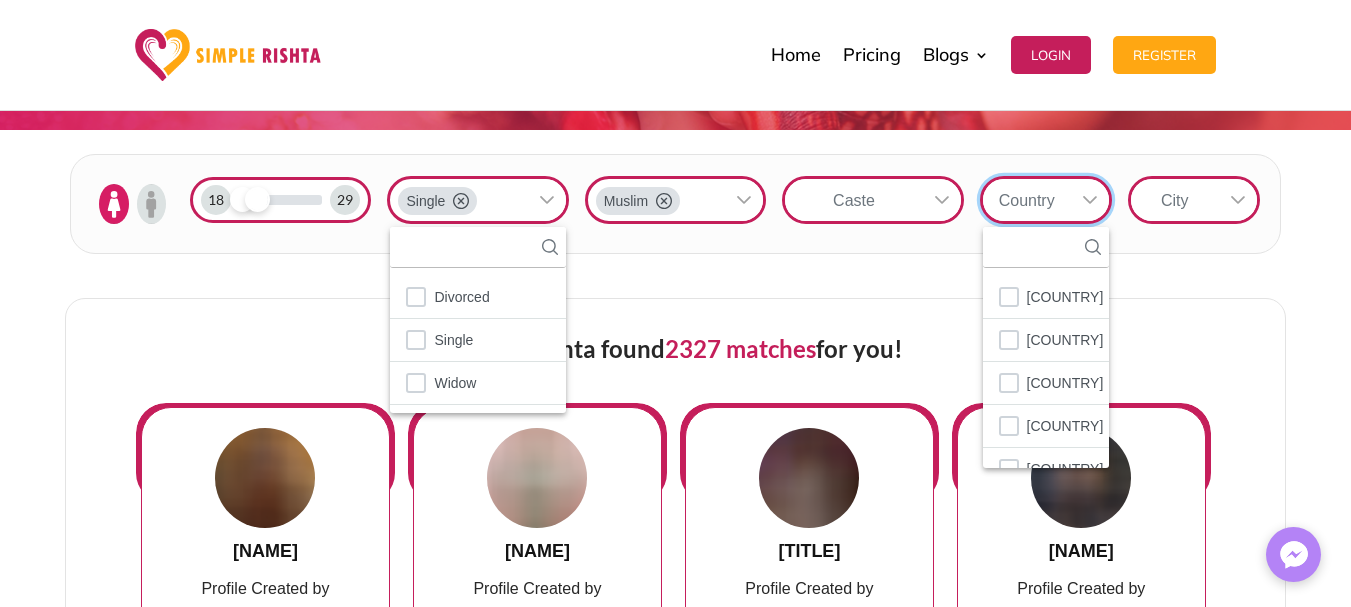 scroll, scrollTop: 22, scrollLeft: 3, axis: both 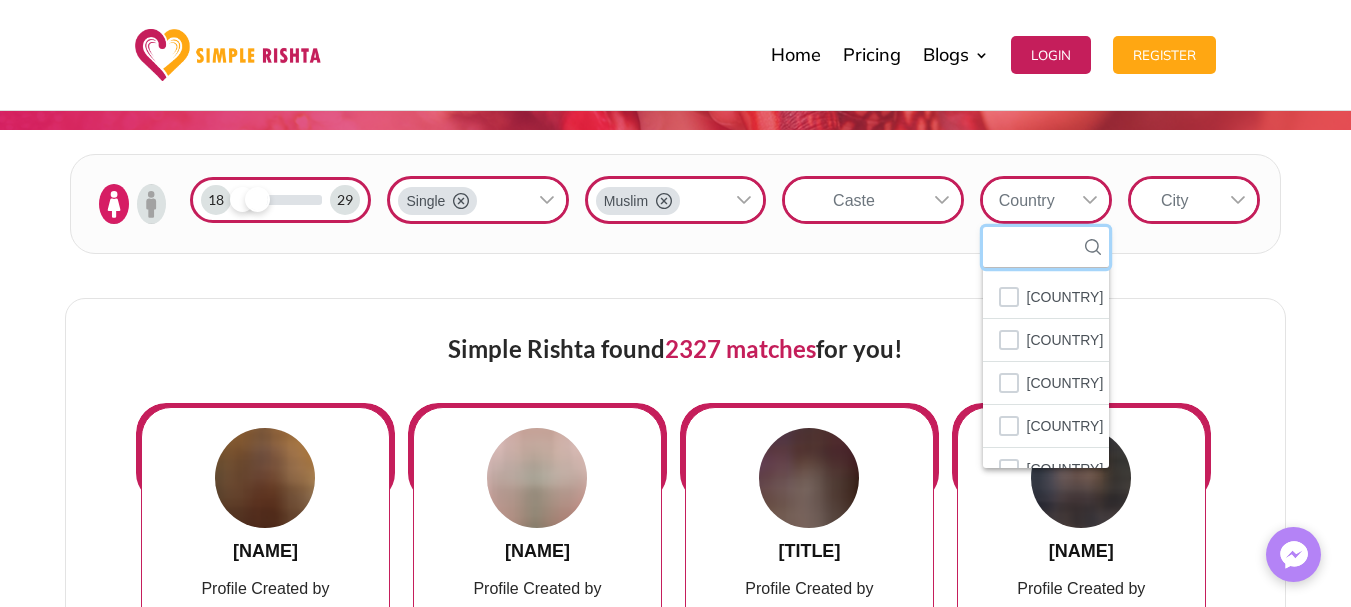 click at bounding box center [1046, 247] 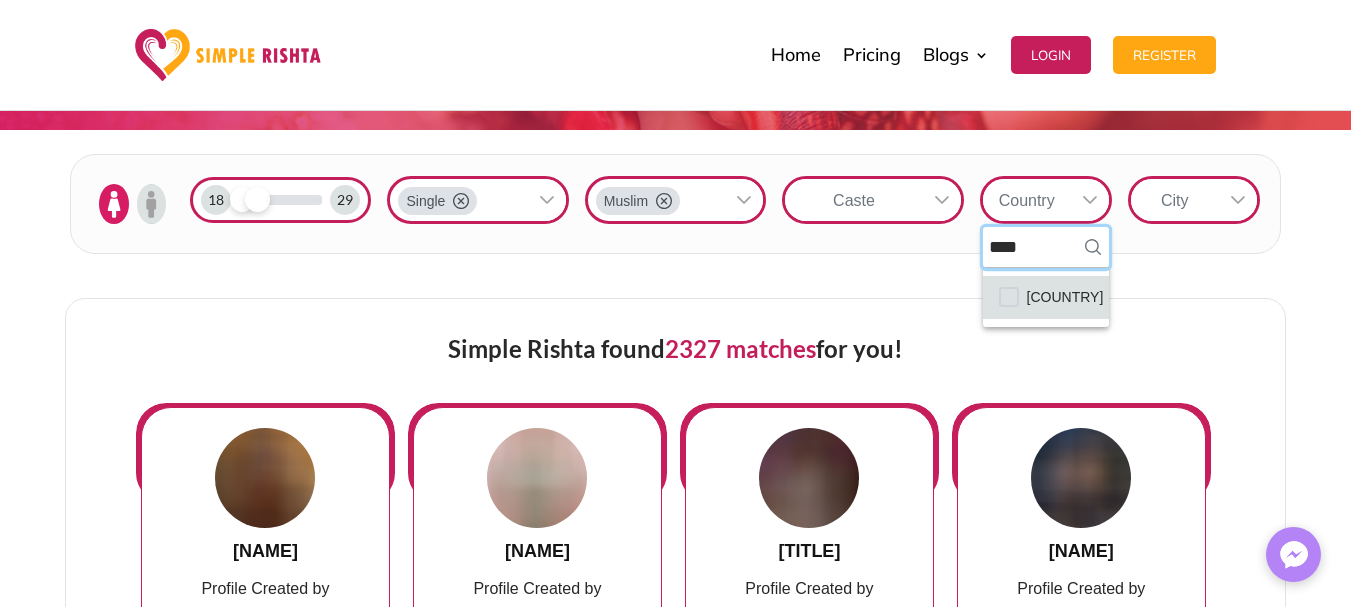 type on "****" 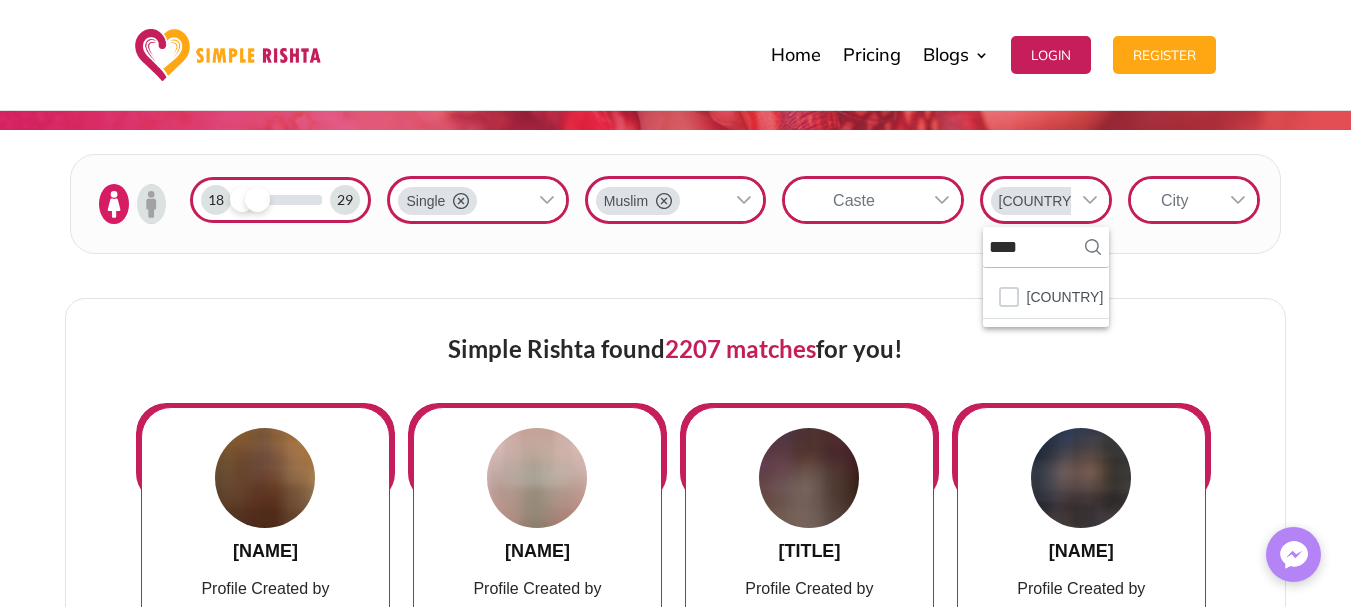 click on "City" at bounding box center (1175, 200) 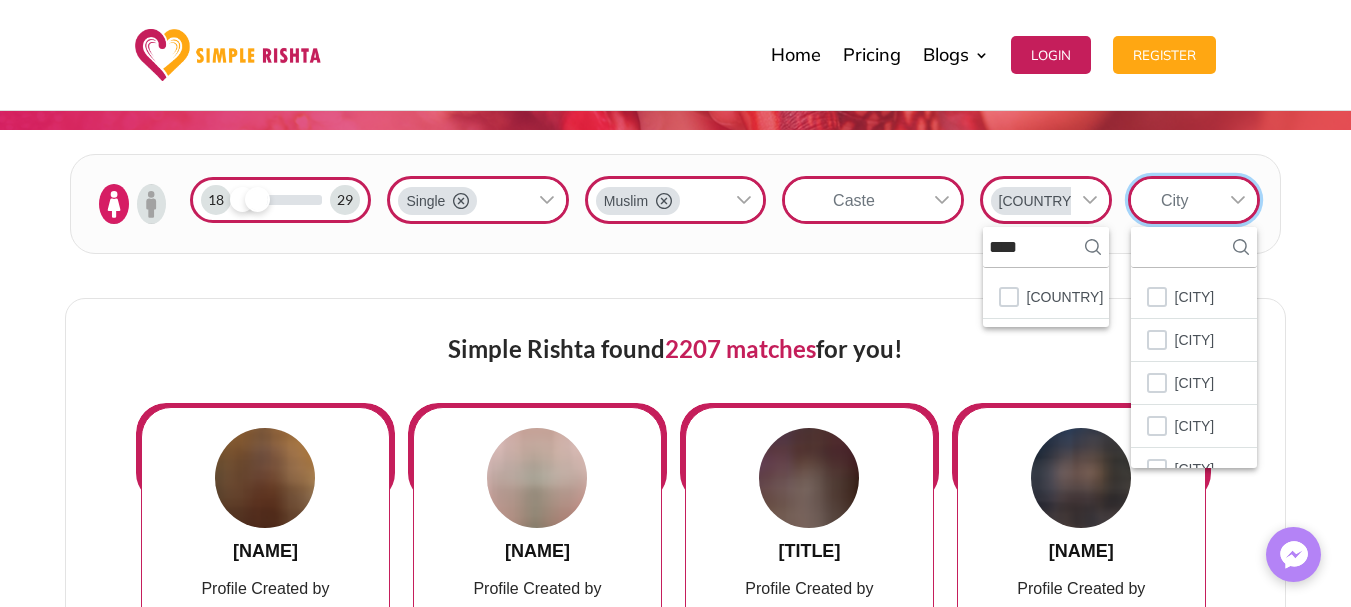 scroll, scrollTop: 22, scrollLeft: 3, axis: both 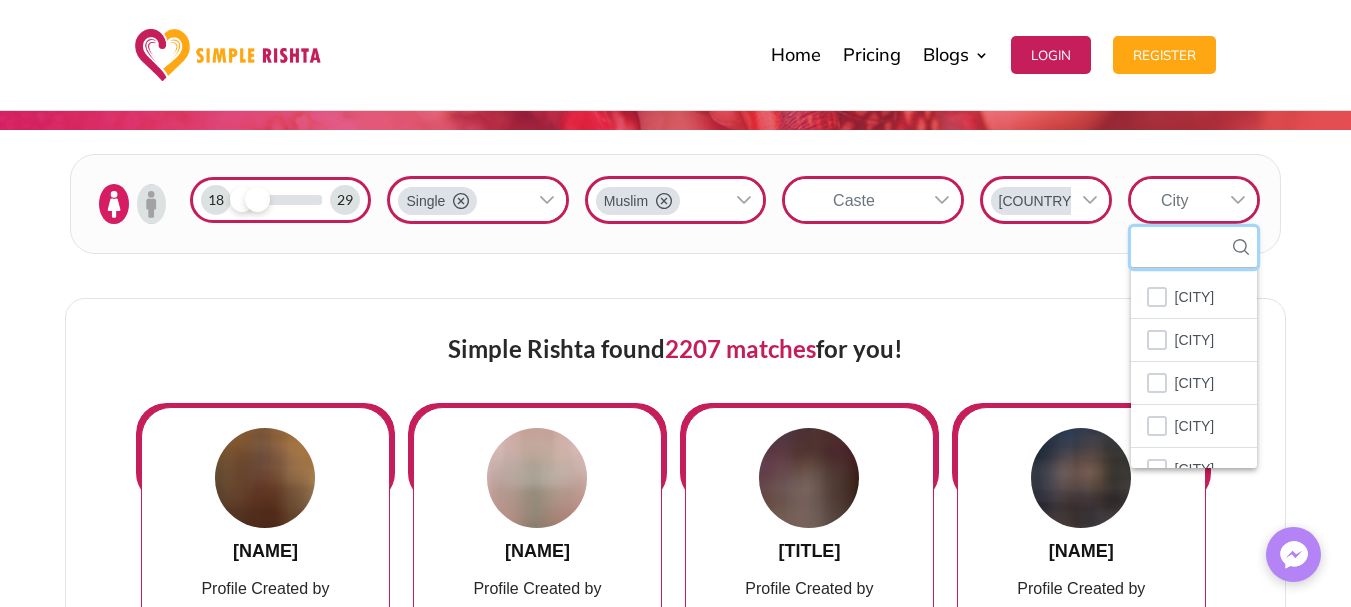 click at bounding box center [1194, 247] 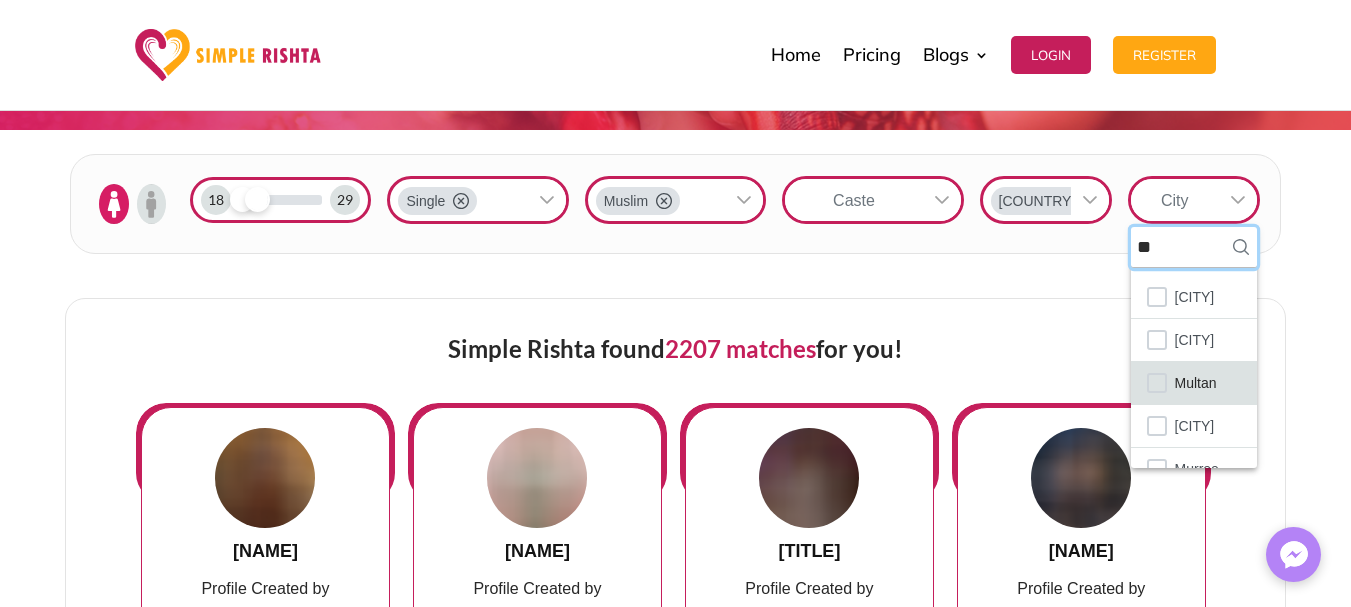 type on "**" 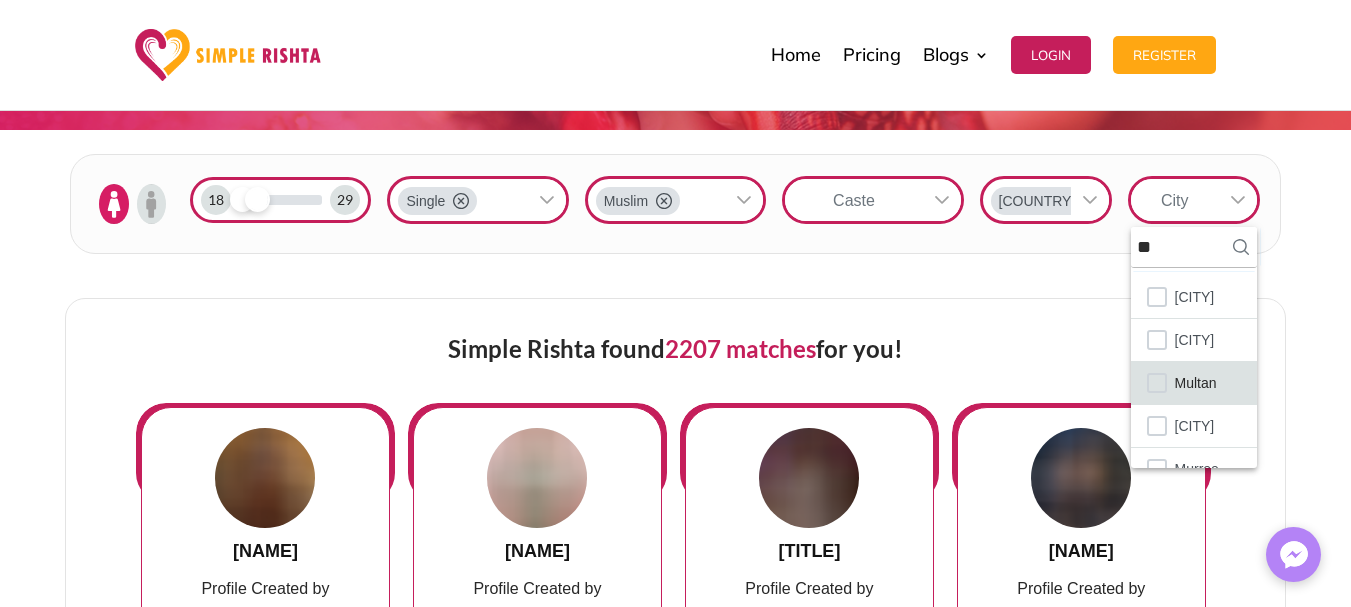 click on "Multan" 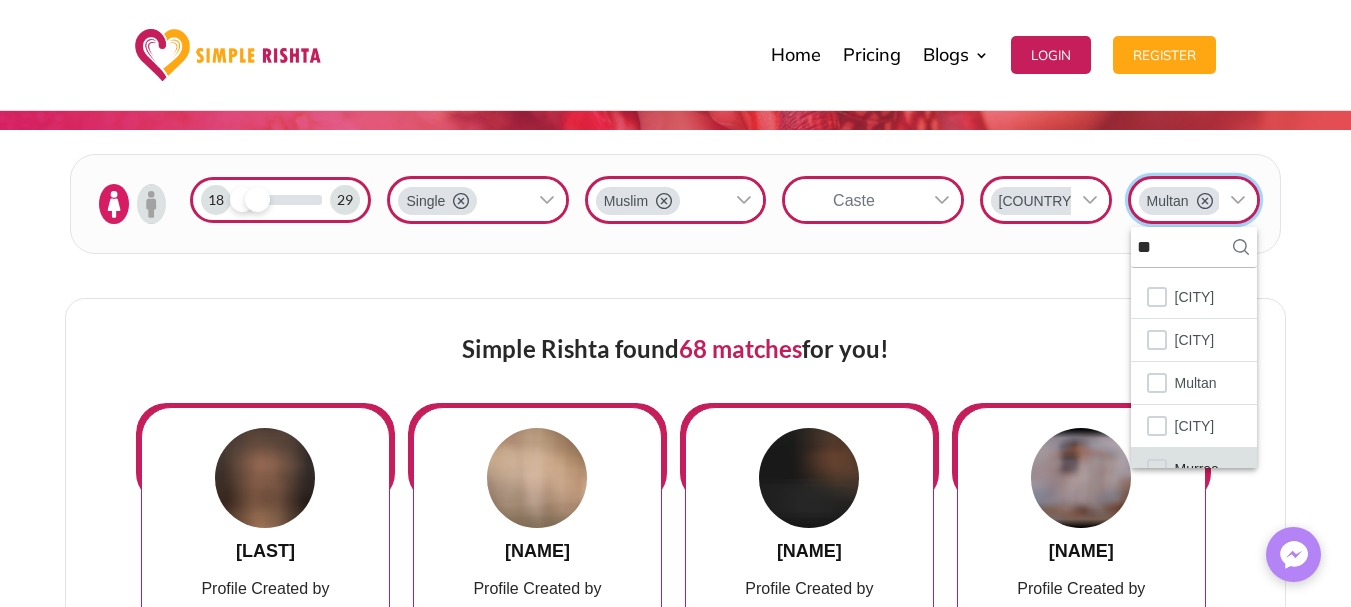 scroll, scrollTop: 22, scrollLeft: 0, axis: vertical 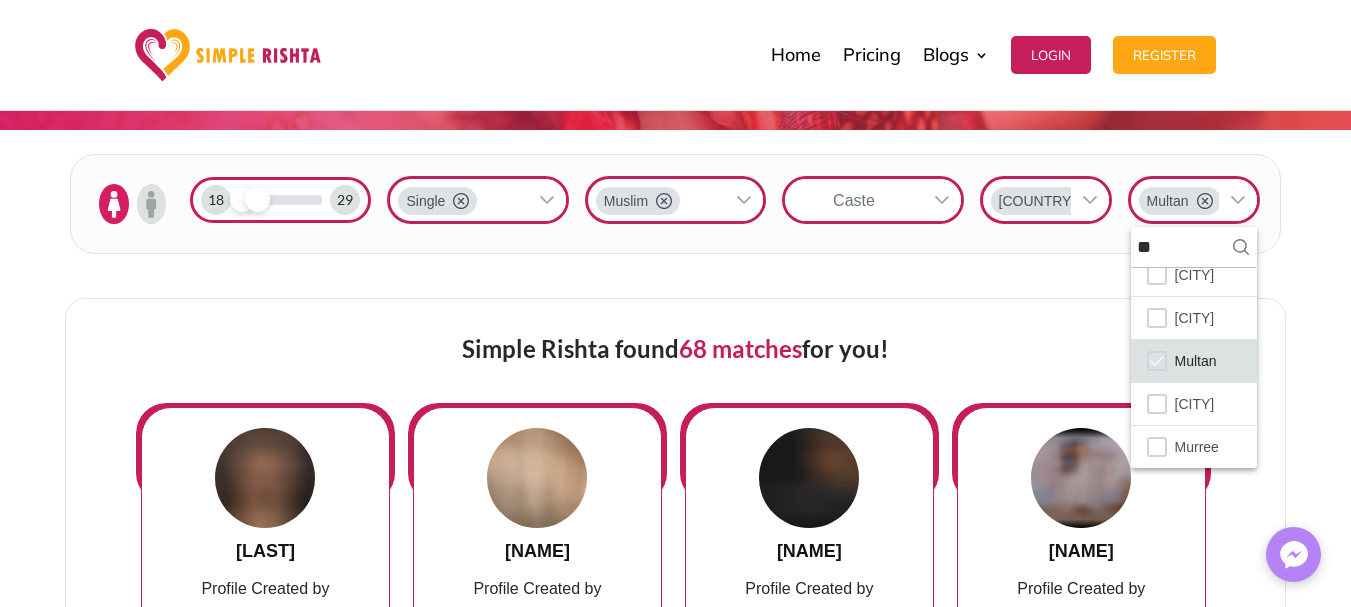 click on "Multan" 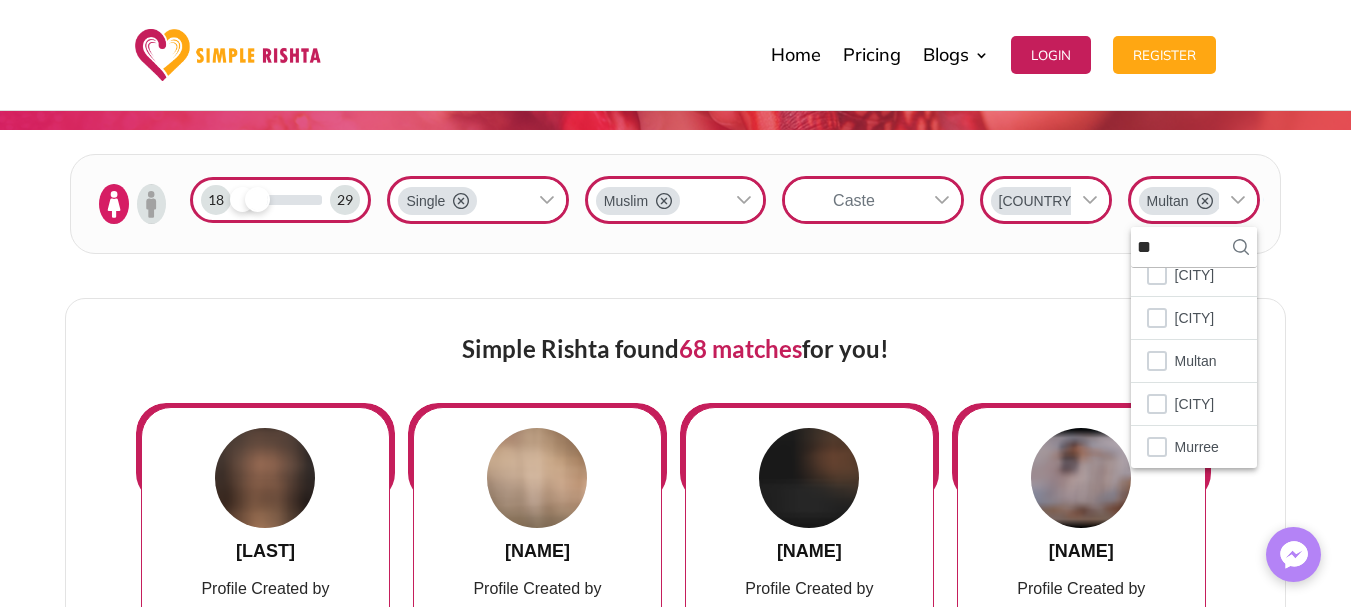 click on "Simple Rishta found  68 matches  for you! Gull Profile Created by Candidate  Single 23 Years Muslim Malik Pakistan Multan -- Property & Real Estate FULL PROFILE Momi Profile Created by Candidate  Single 27 Years Muslim -- Pakistan Multan -- Not Working FULL PROFILE Maha Profile Created by Candidate  Single 25 Years Muslim  Awan Pakistan Multan -- Teacher FULL PROFILE Aiyzal  Profile Created by Candidate  Single 22 Years Muslim Rana Pakistan Multan -- Trading FULL PROFILE Abc Profile Created by Candidate  Single 25 Years Muslim -- Pakistan Multan -- Audit FULL PROFILE Laiba imtiaz Profile Created by Candidate  Single 20 Years Muslim Butt Pakistan Multan -- Not Working FULL PROFILE 1 2 3 4 5" at bounding box center (675, 907) 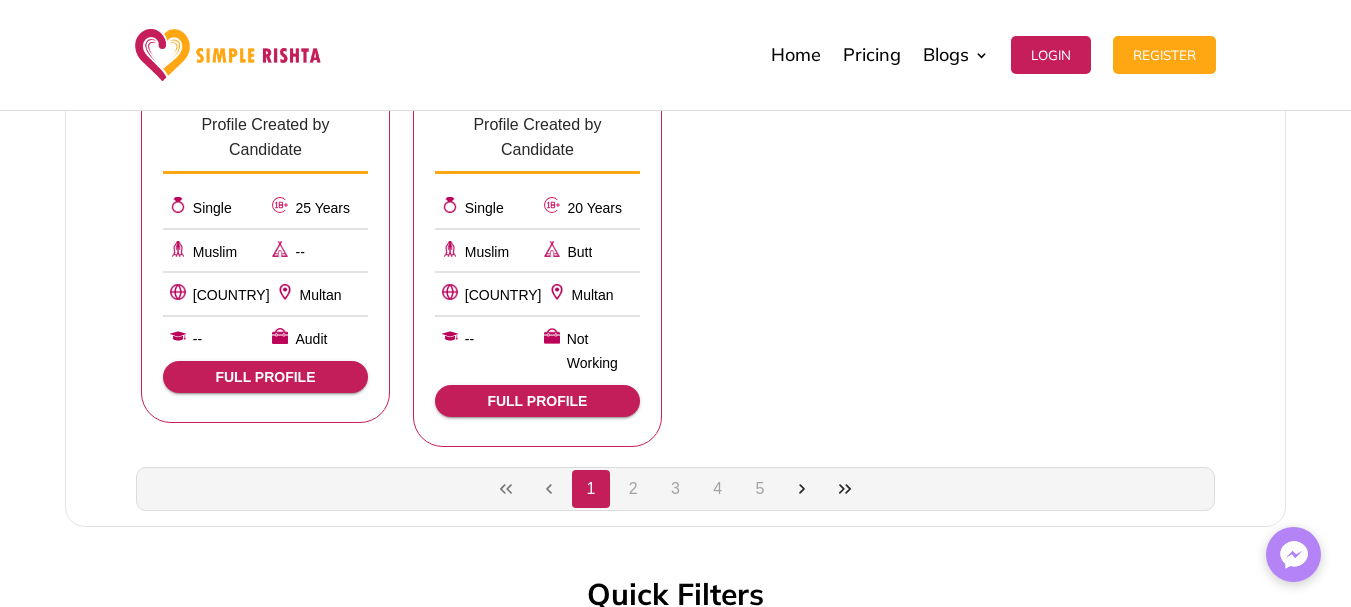 scroll, scrollTop: 1263, scrollLeft: 0, axis: vertical 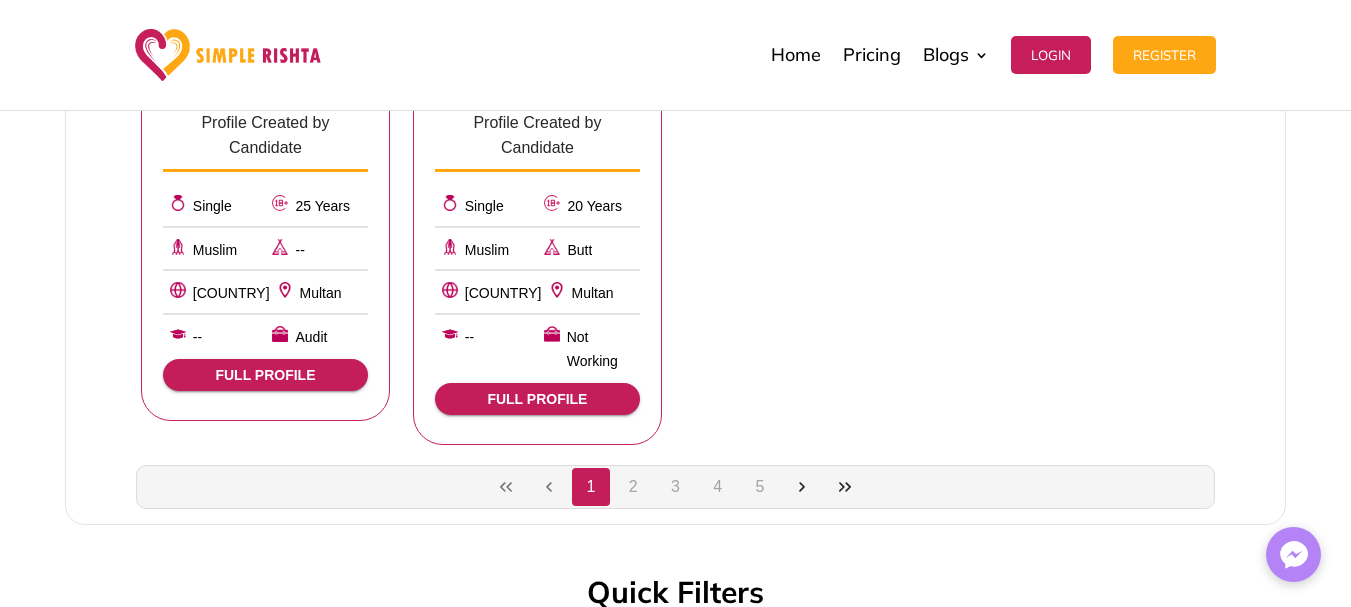 click on "Gull Profile Created by Candidate  Single 23 Years Muslim Malik Pakistan Multan -- Property & Real Estate FULL PROFILE Momi Profile Created by Candidate  Single 27 Years Muslim -- Pakistan Multan -- Not Working FULL PROFILE Maha Profile Created by Candidate  Single 25 Years Muslim  Awan Pakistan Multan -- Teacher FULL PROFILE Aiyzal  Profile Created by Candidate  Single 22 Years Muslim Rana Pakistan Multan -- Trading FULL PROFILE Abc Profile Created by Candidate  Single 25 Years Muslim -- Pakistan Multan -- Audit FULL PROFILE Laiba imtiaz Profile Created by Candidate  Single 20 Years Muslim Butt Pakistan Multan -- Not Working FULL PROFILE" 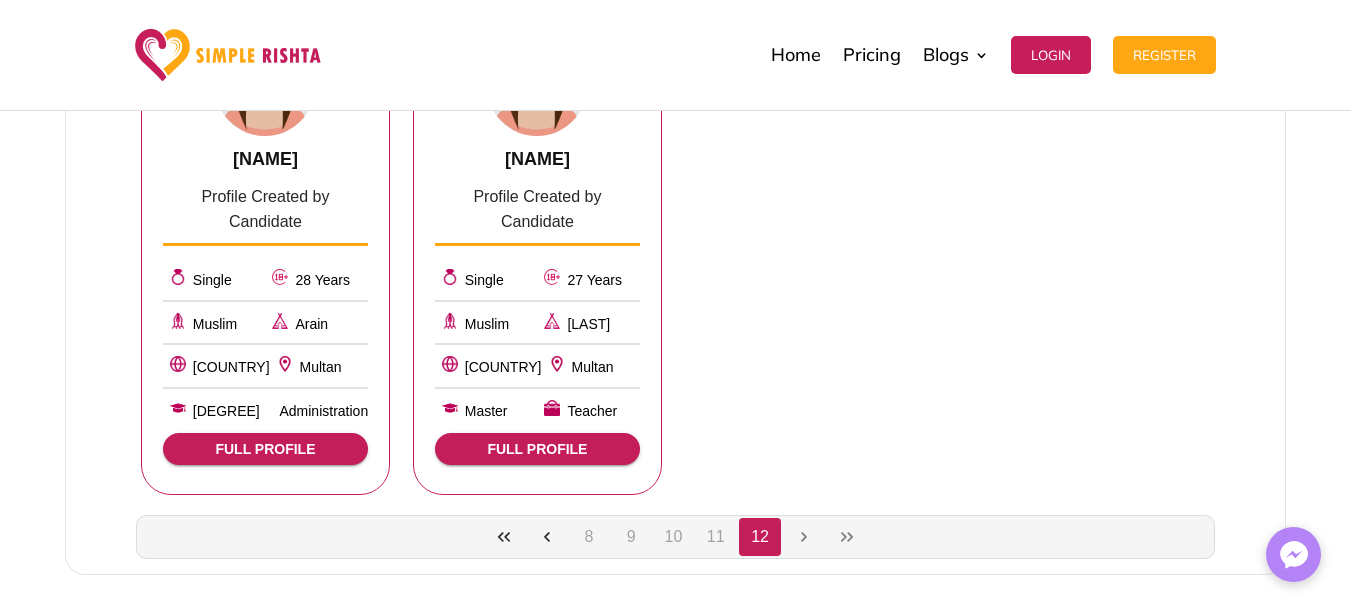 scroll, scrollTop: 665, scrollLeft: 0, axis: vertical 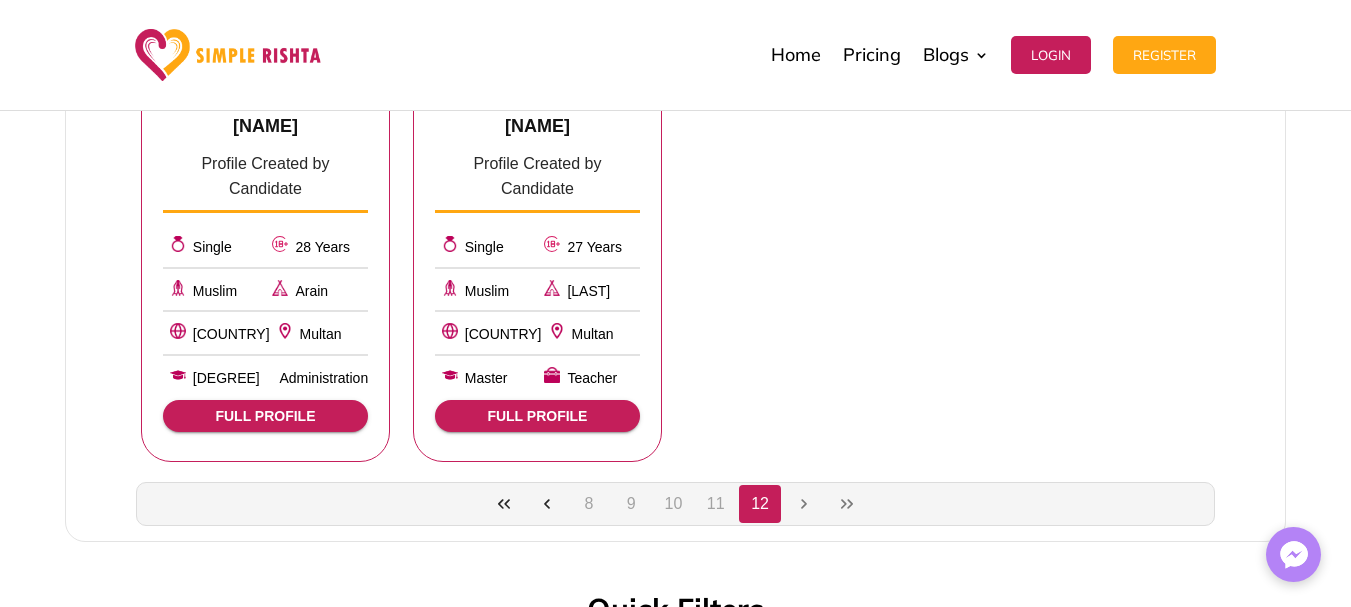 click on "10" 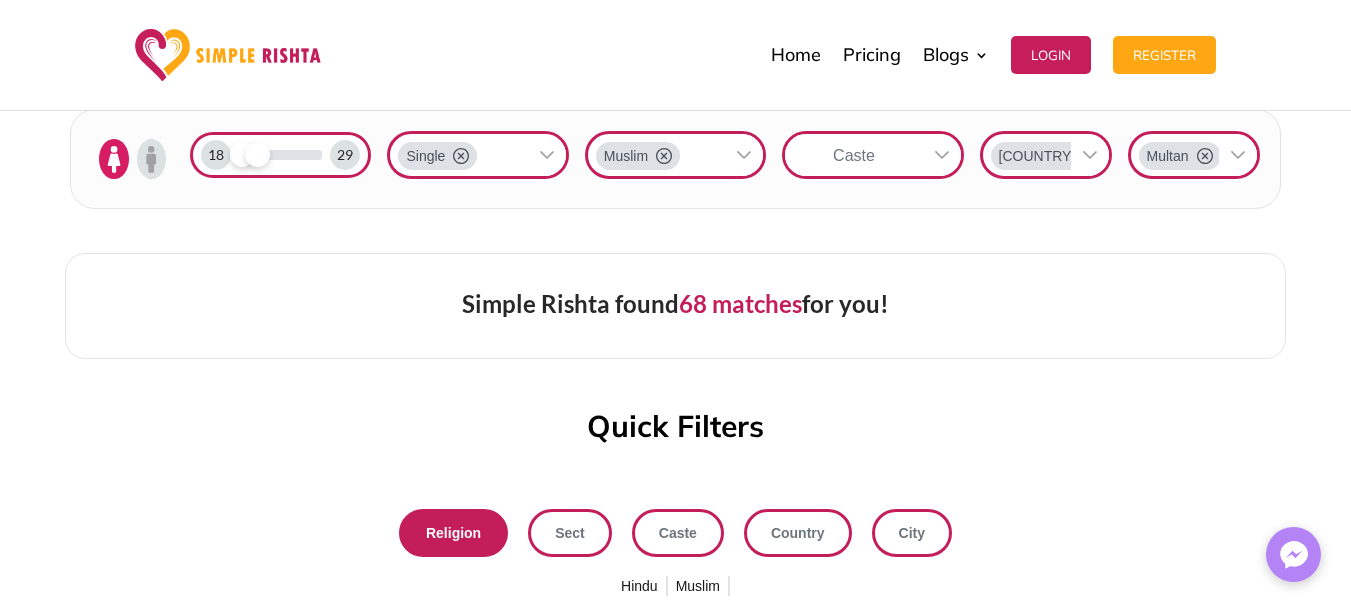scroll, scrollTop: 376, scrollLeft: 0, axis: vertical 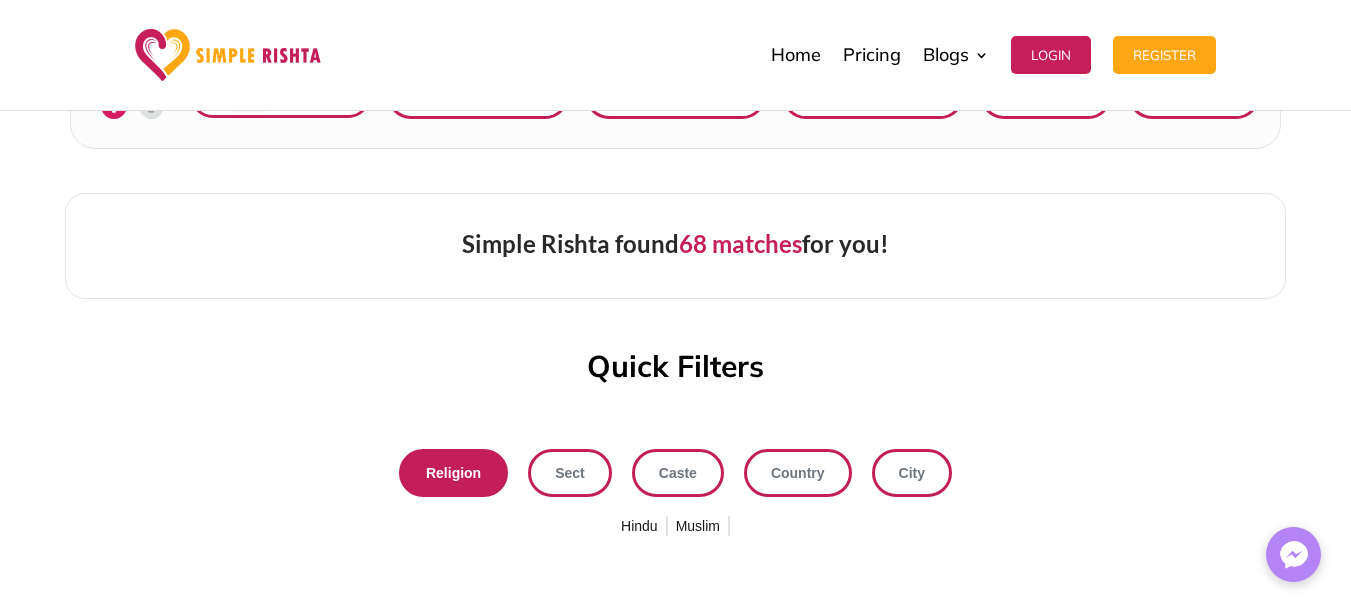 click on "Simple Rishta found  68 matches  for you!" at bounding box center [675, 246] 